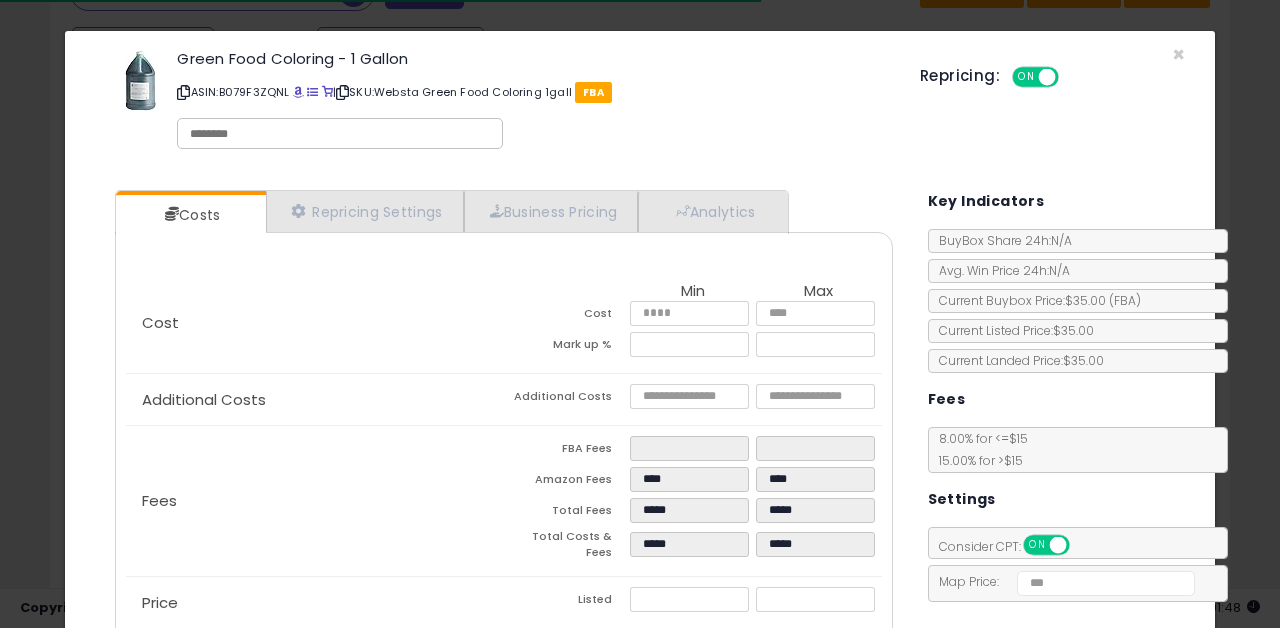 scroll, scrollTop: 864, scrollLeft: 0, axis: vertical 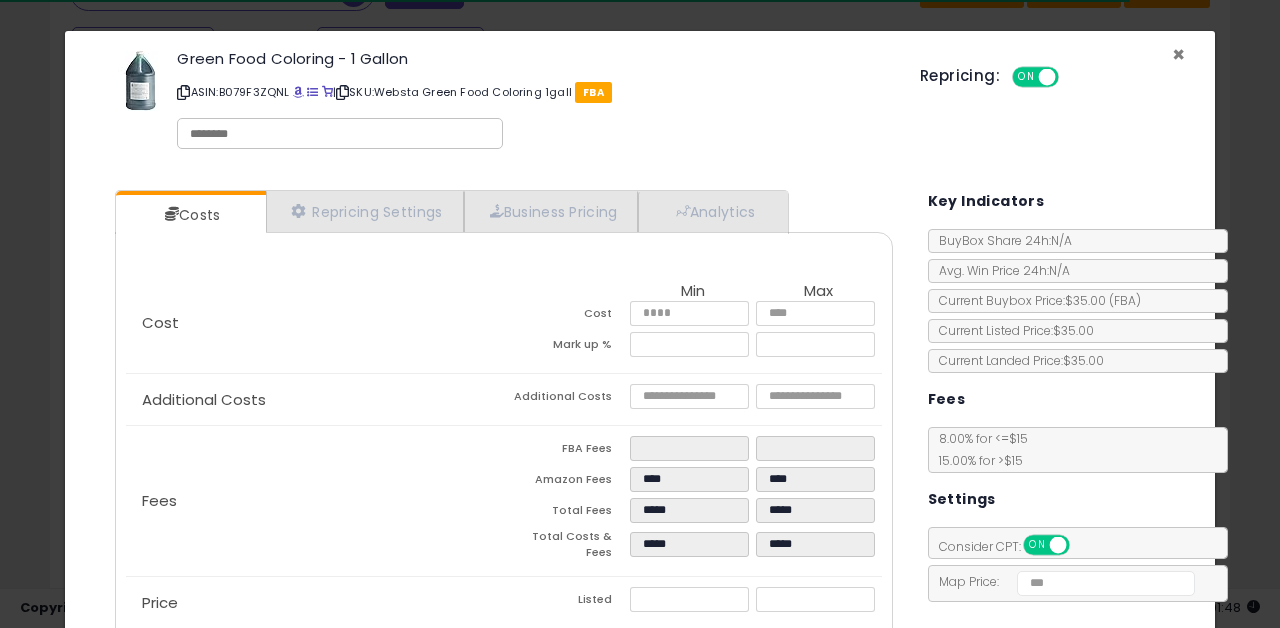 click on "×" at bounding box center [1178, 54] 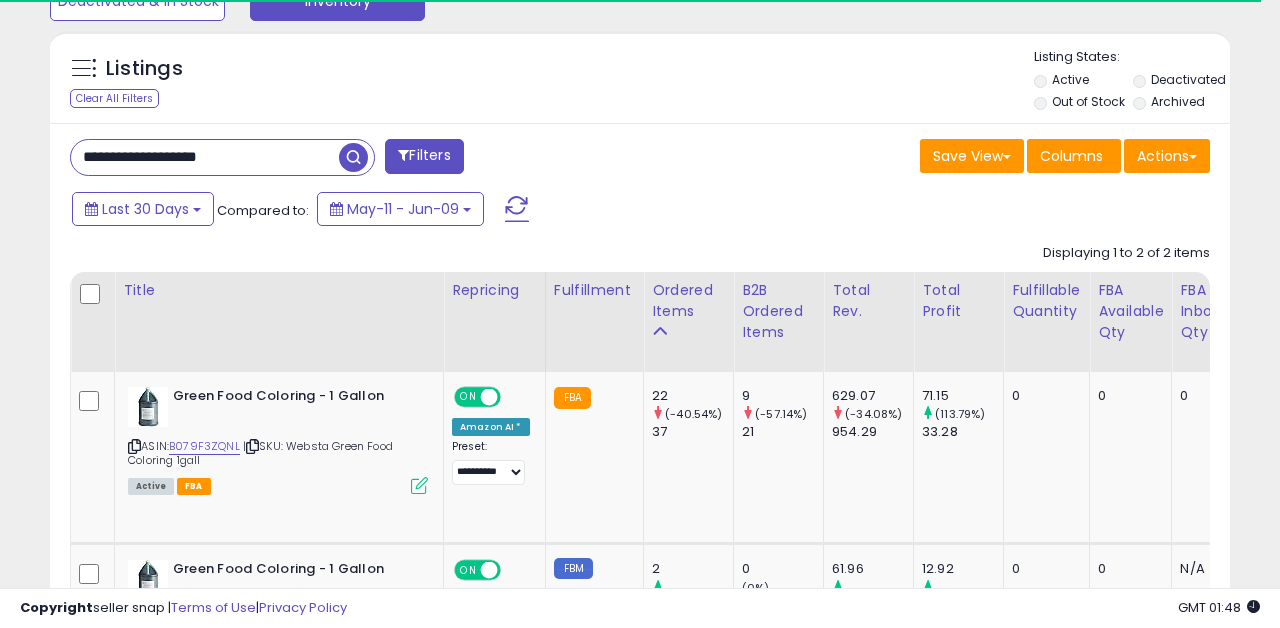 scroll, scrollTop: 624, scrollLeft: 0, axis: vertical 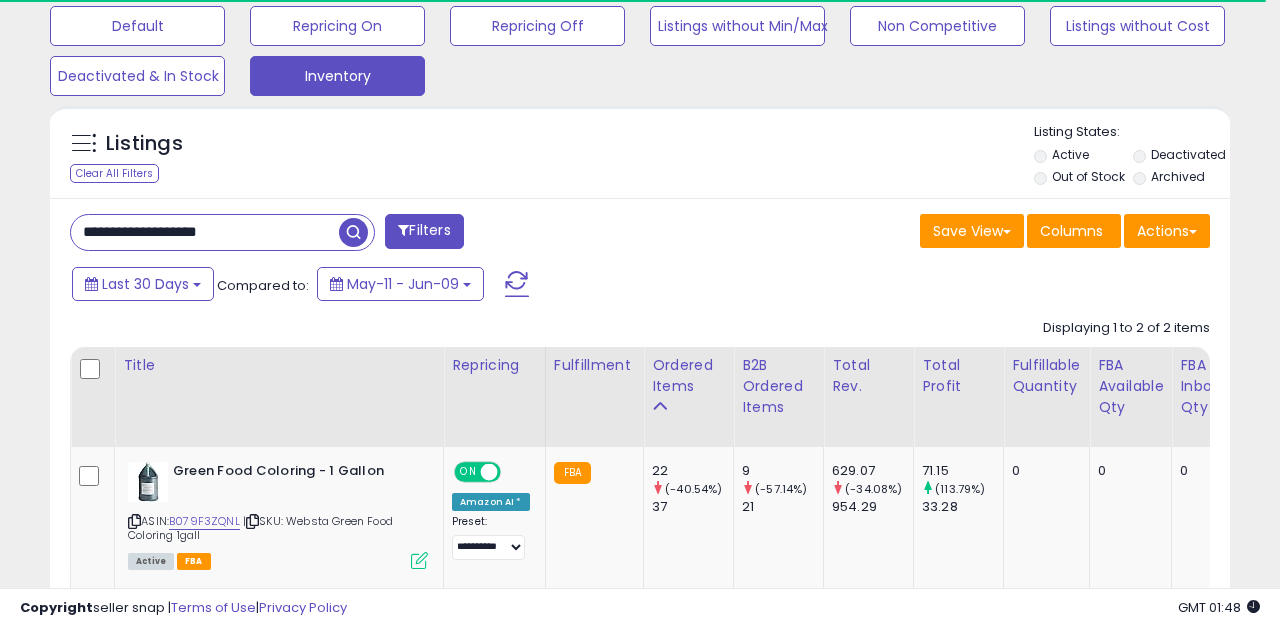 click on "**********" at bounding box center (205, 232) 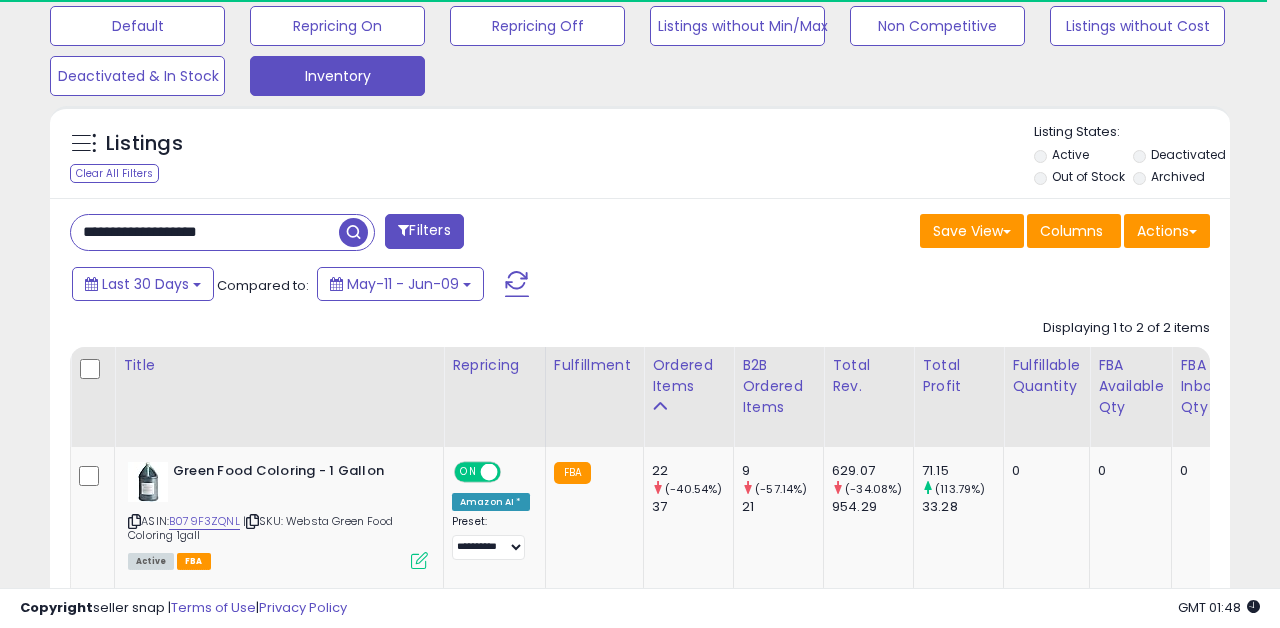 click on "**********" at bounding box center (205, 232) 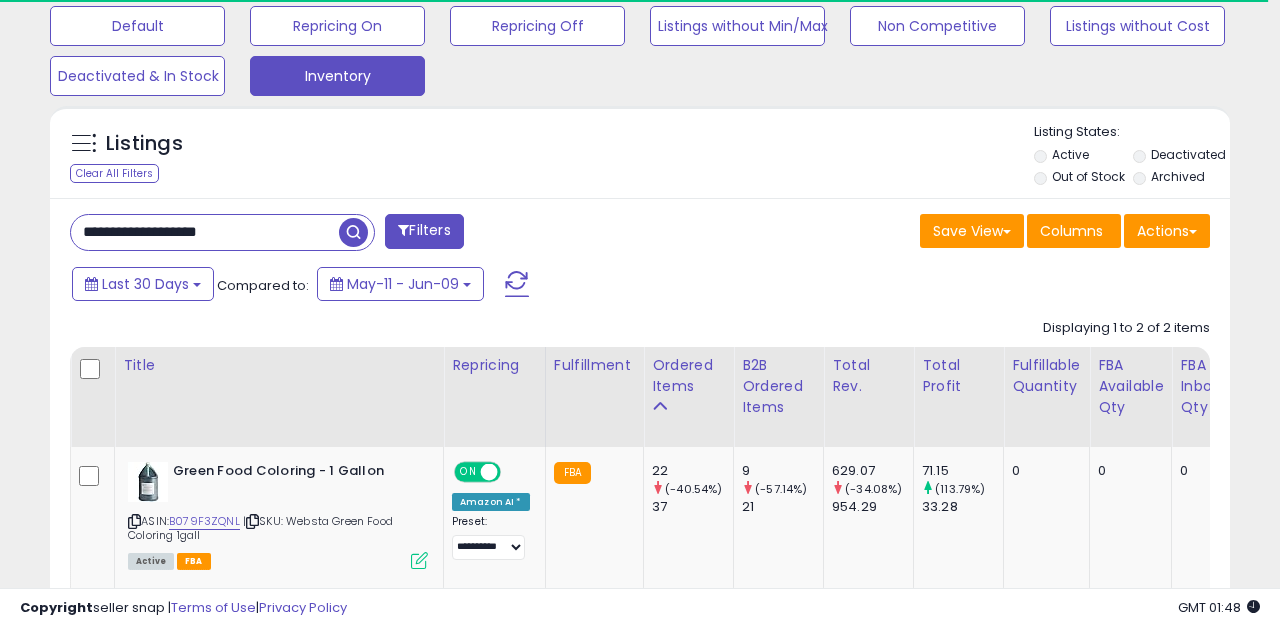 click on "**********" at bounding box center [205, 232] 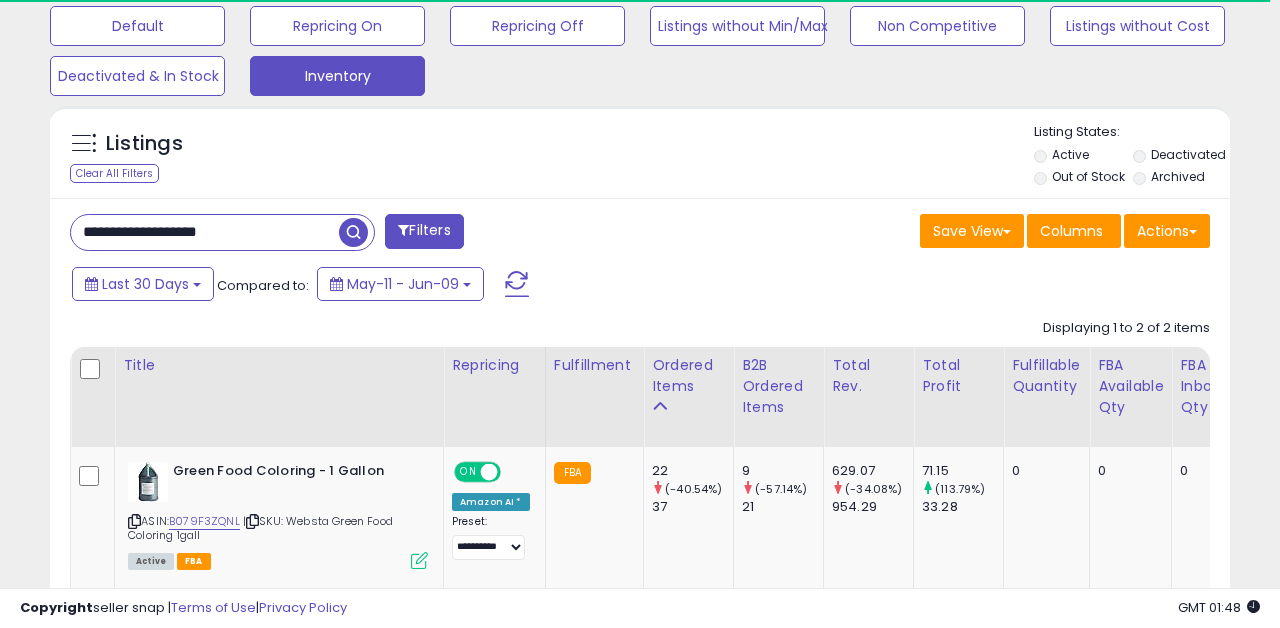 paste on "**********" 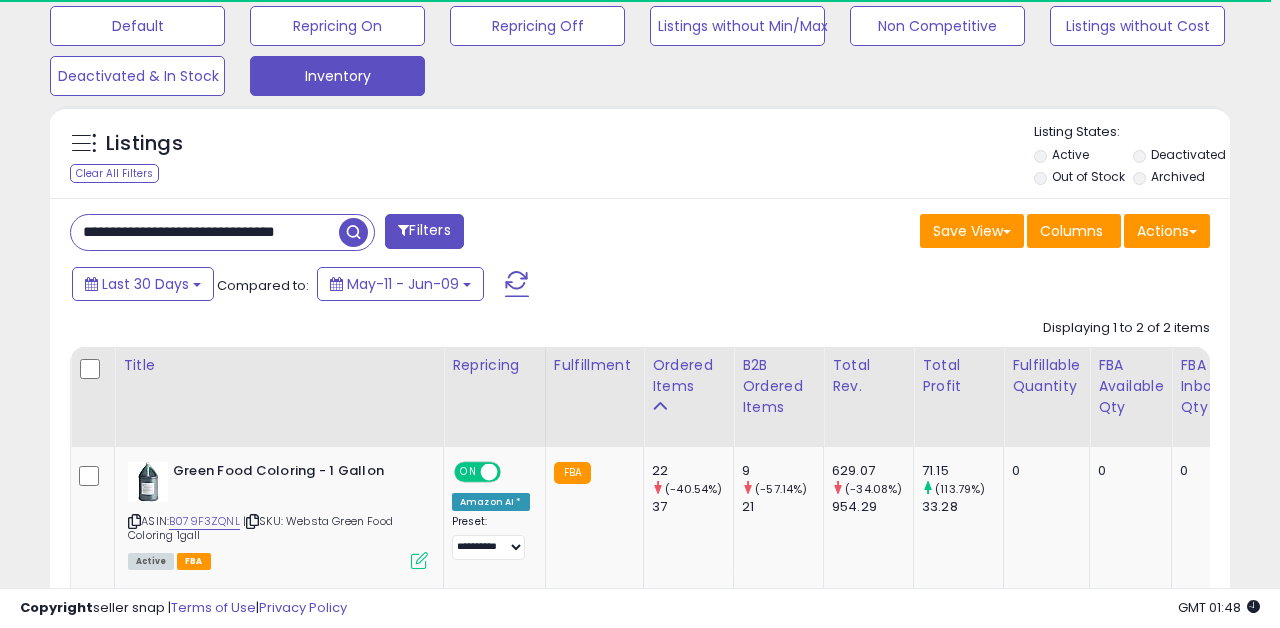 scroll, scrollTop: 0, scrollLeft: 8, axis: horizontal 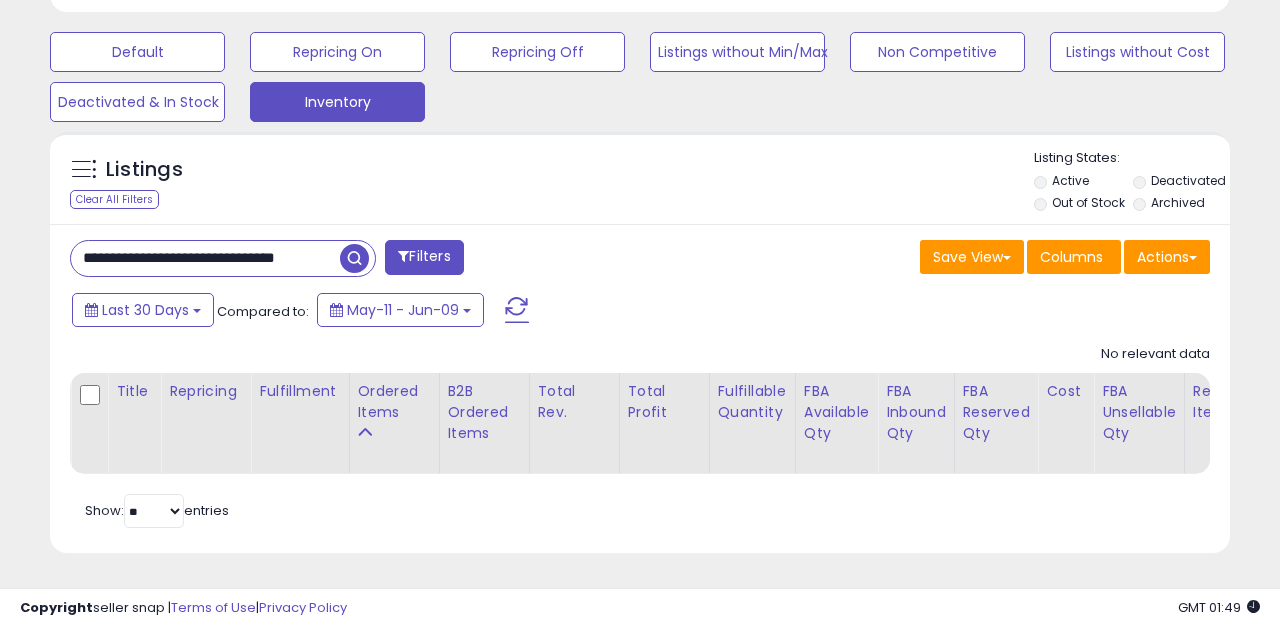 click on "**********" at bounding box center (205, 258) 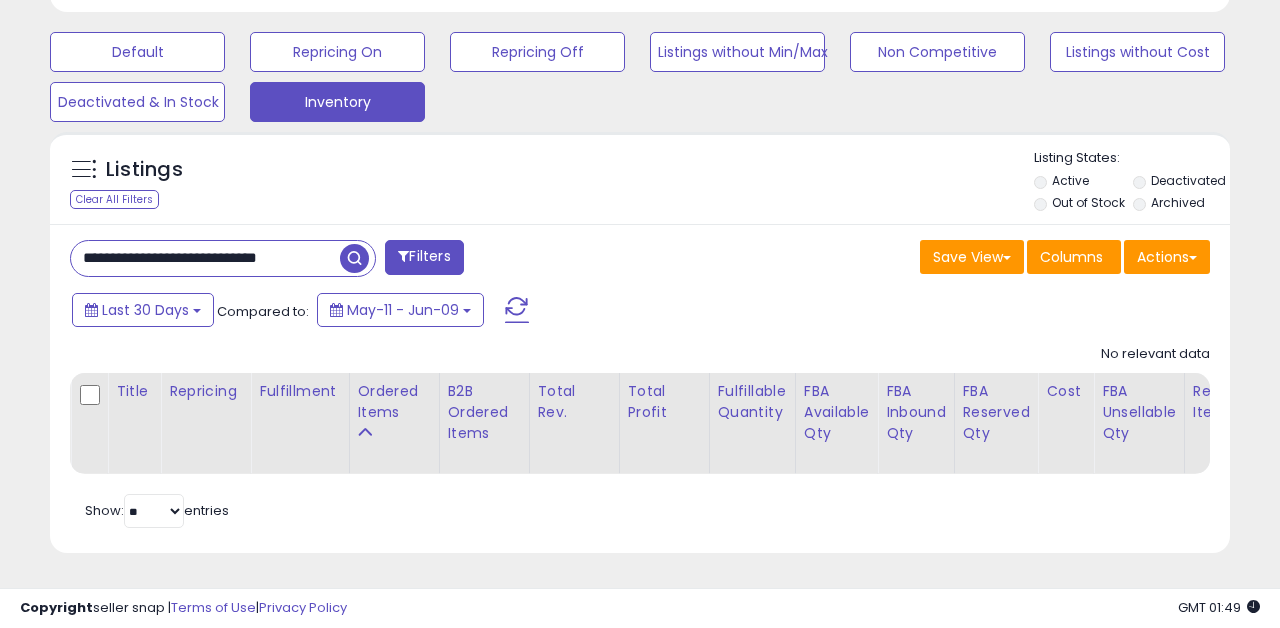 scroll, scrollTop: 0, scrollLeft: 0, axis: both 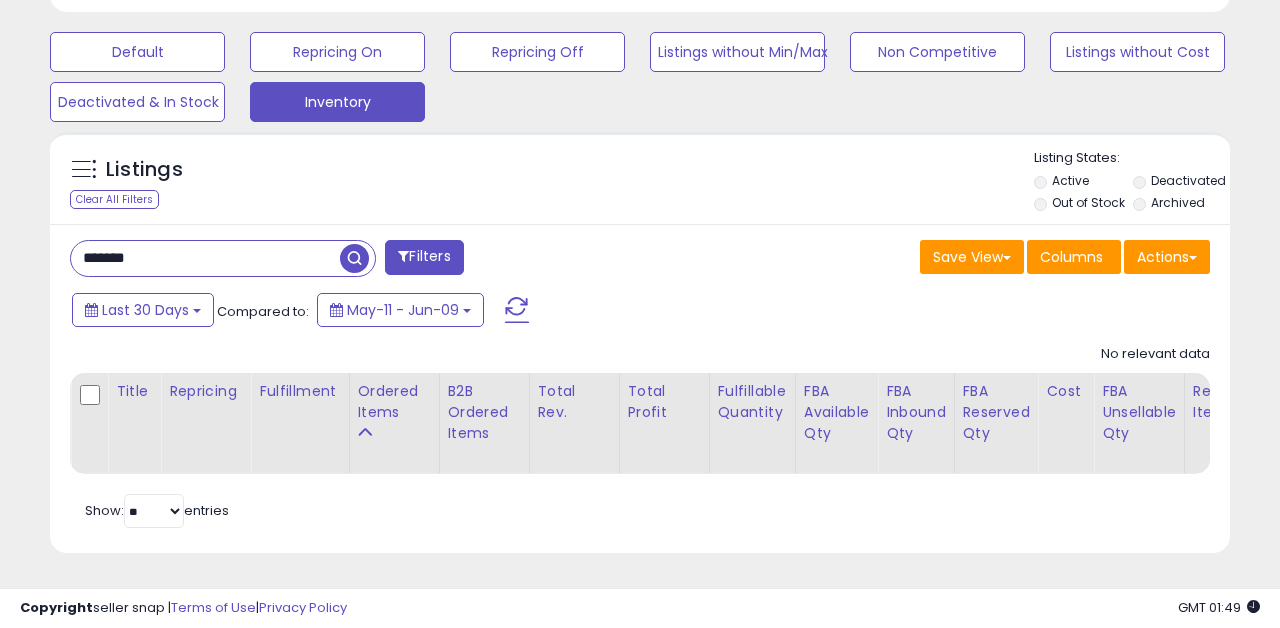 type on "*******" 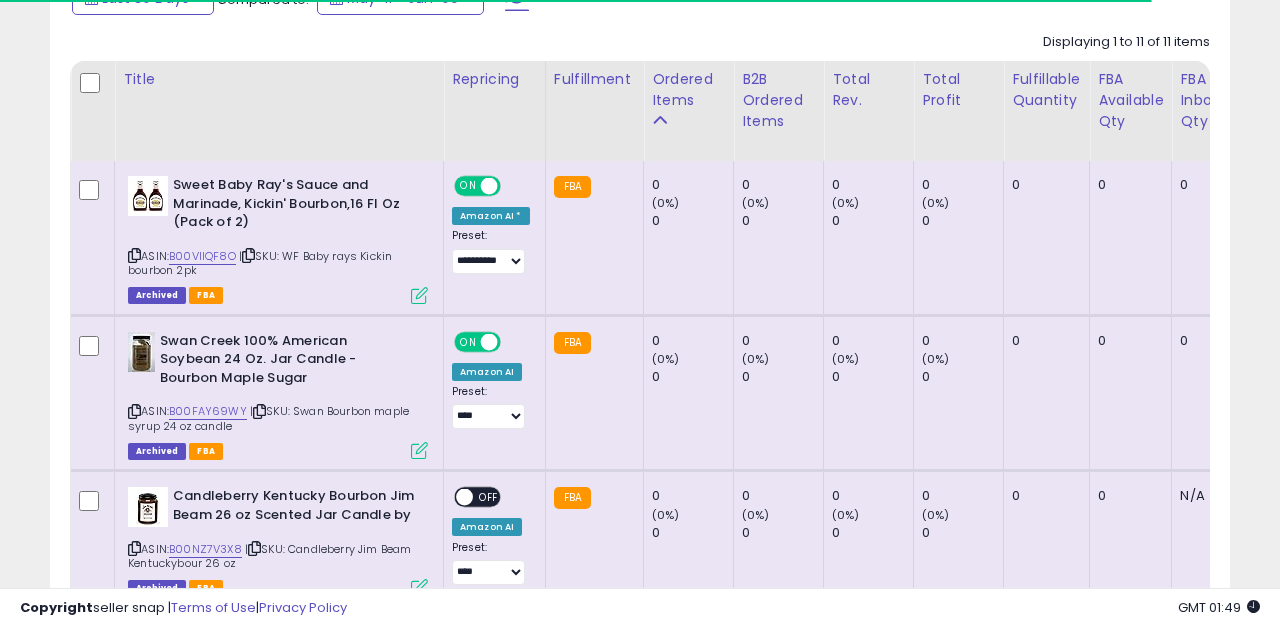 scroll, scrollTop: 911, scrollLeft: 0, axis: vertical 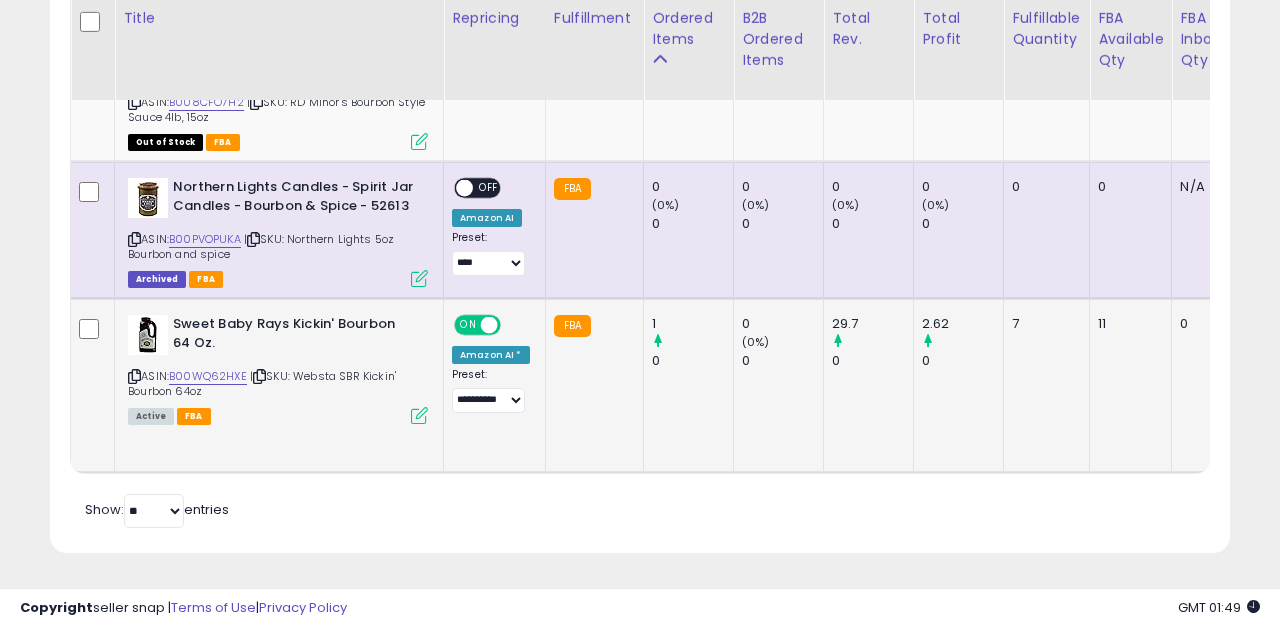 click at bounding box center (419, 415) 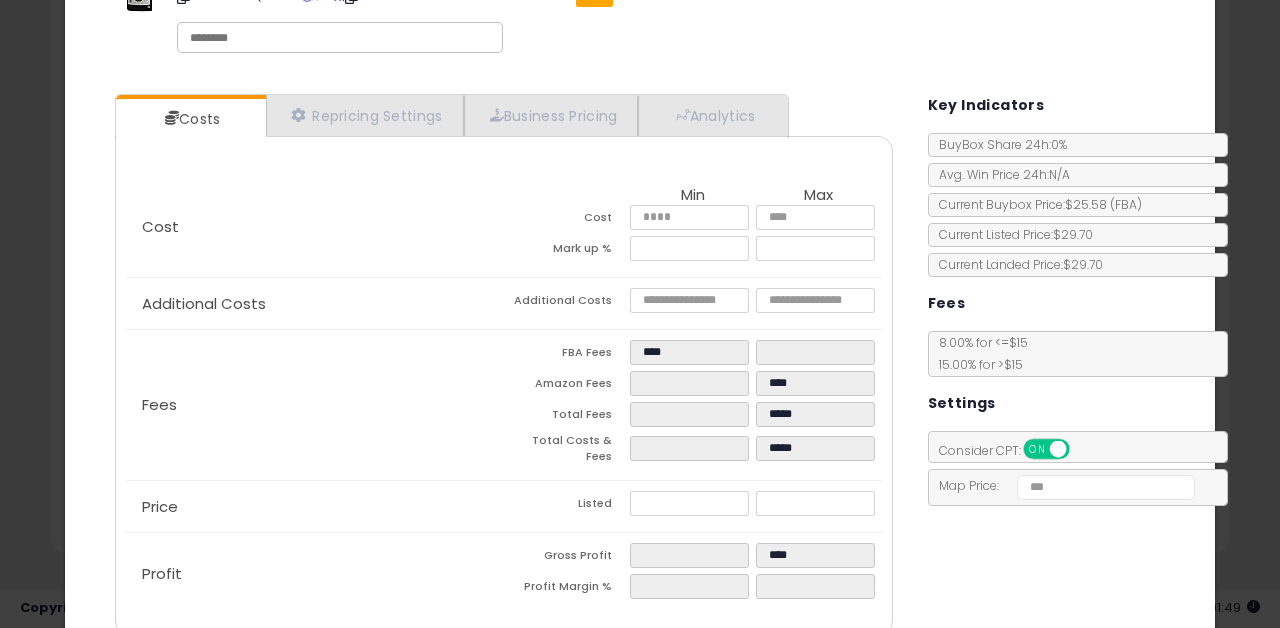 scroll, scrollTop: 37, scrollLeft: 0, axis: vertical 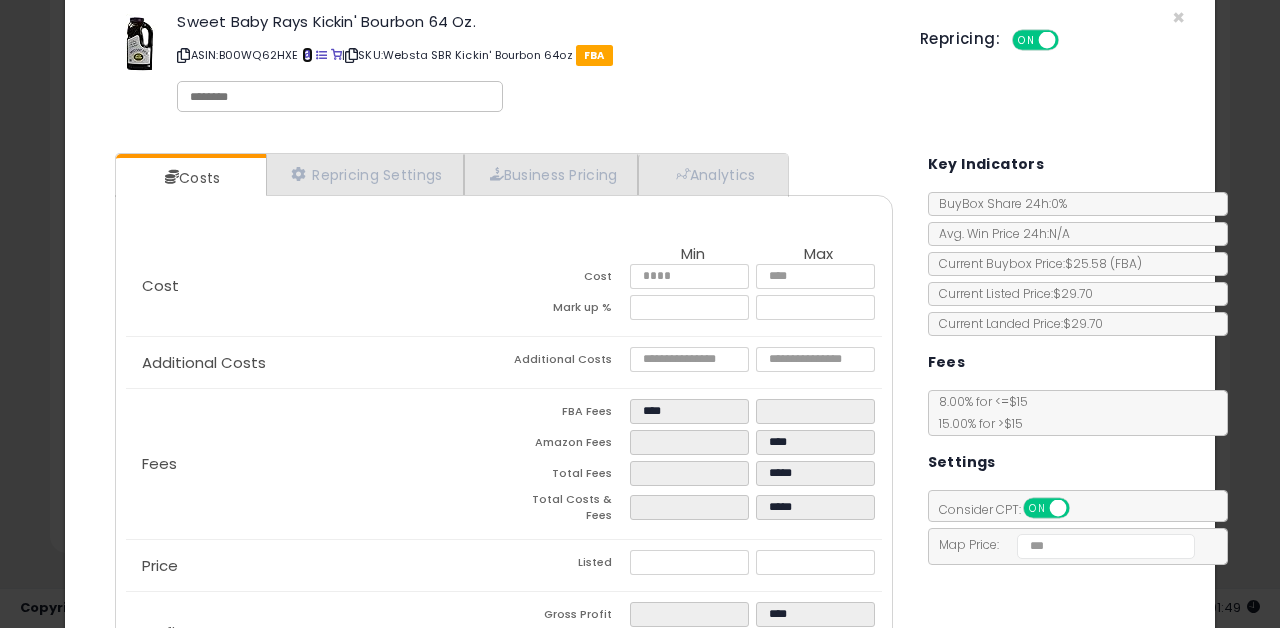 click at bounding box center [307, 55] 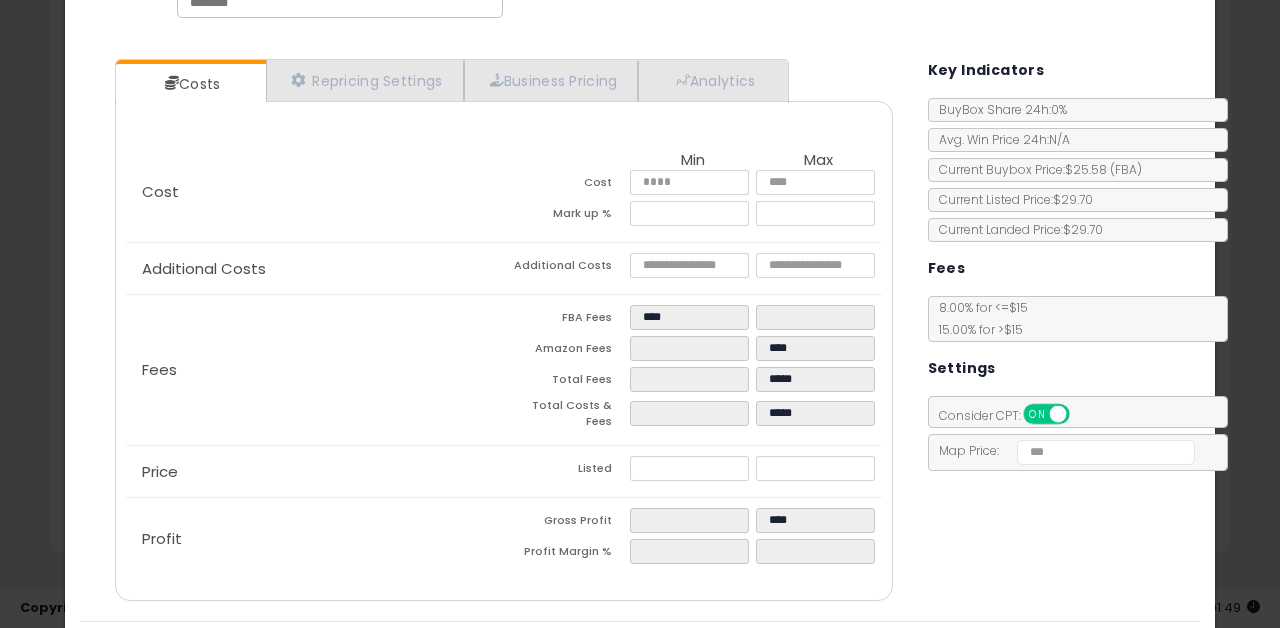 scroll, scrollTop: 134, scrollLeft: 0, axis: vertical 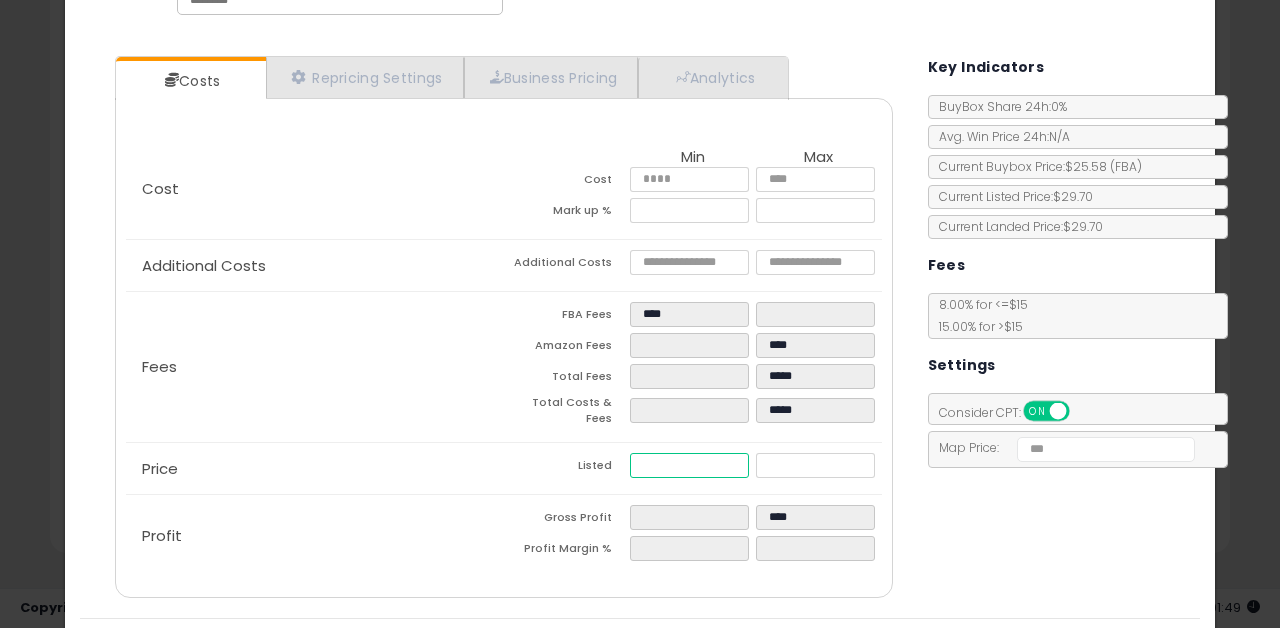 click at bounding box center [690, 465] 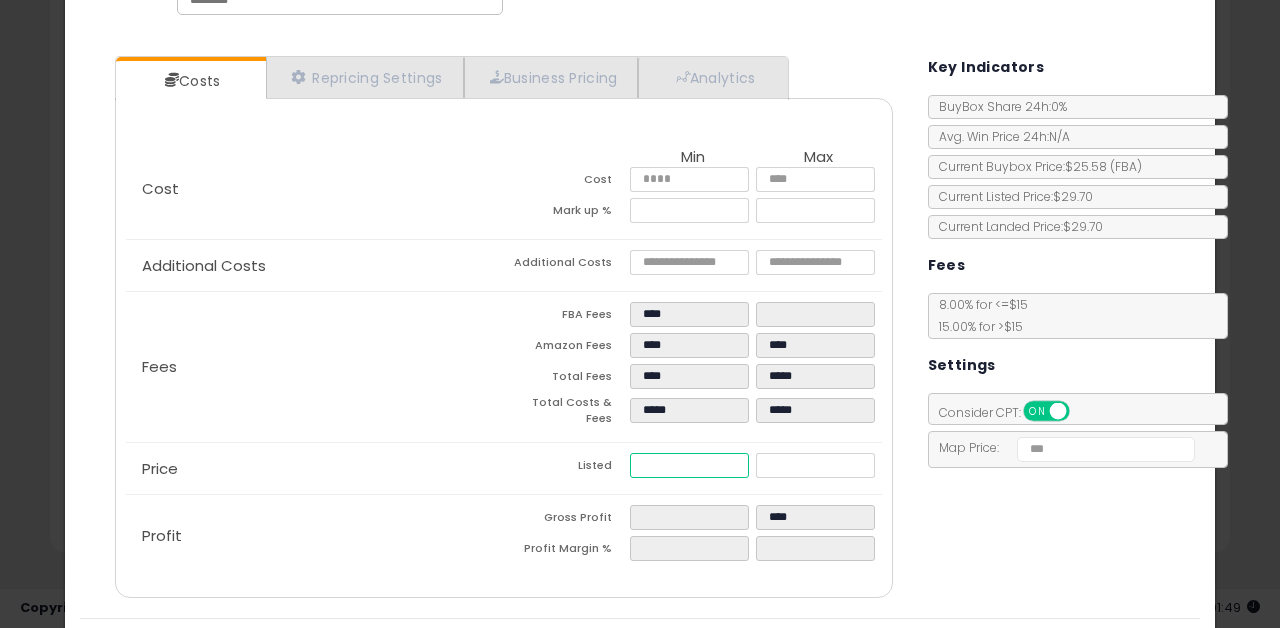 type on "****" 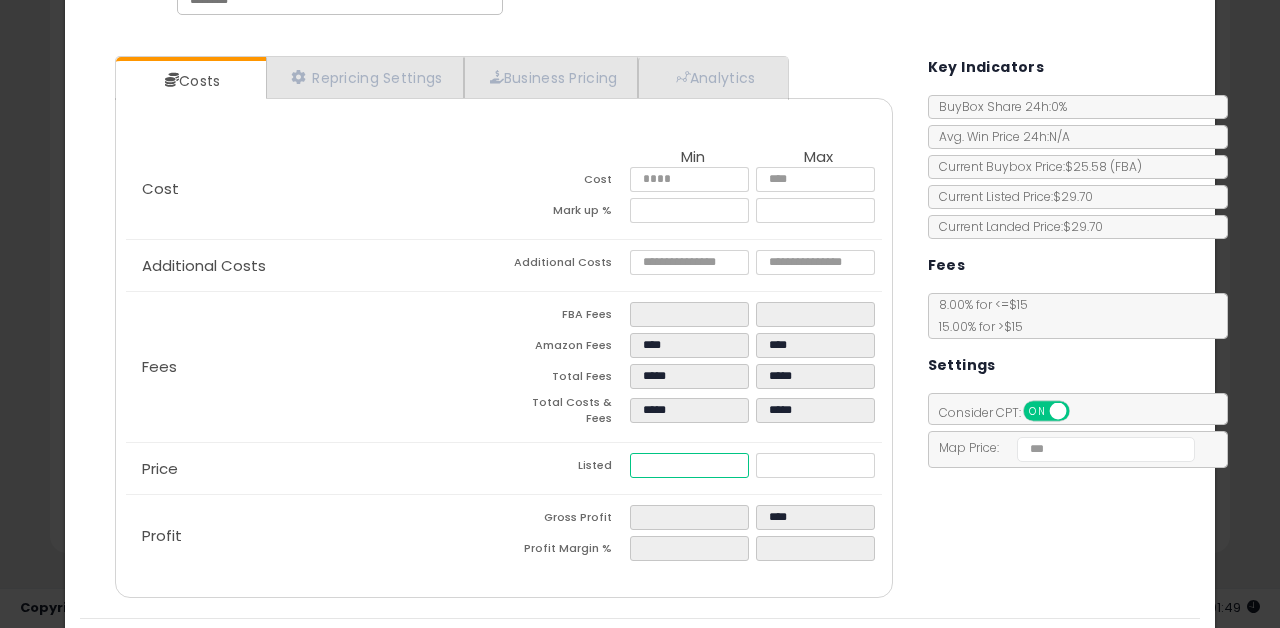 type on "****" 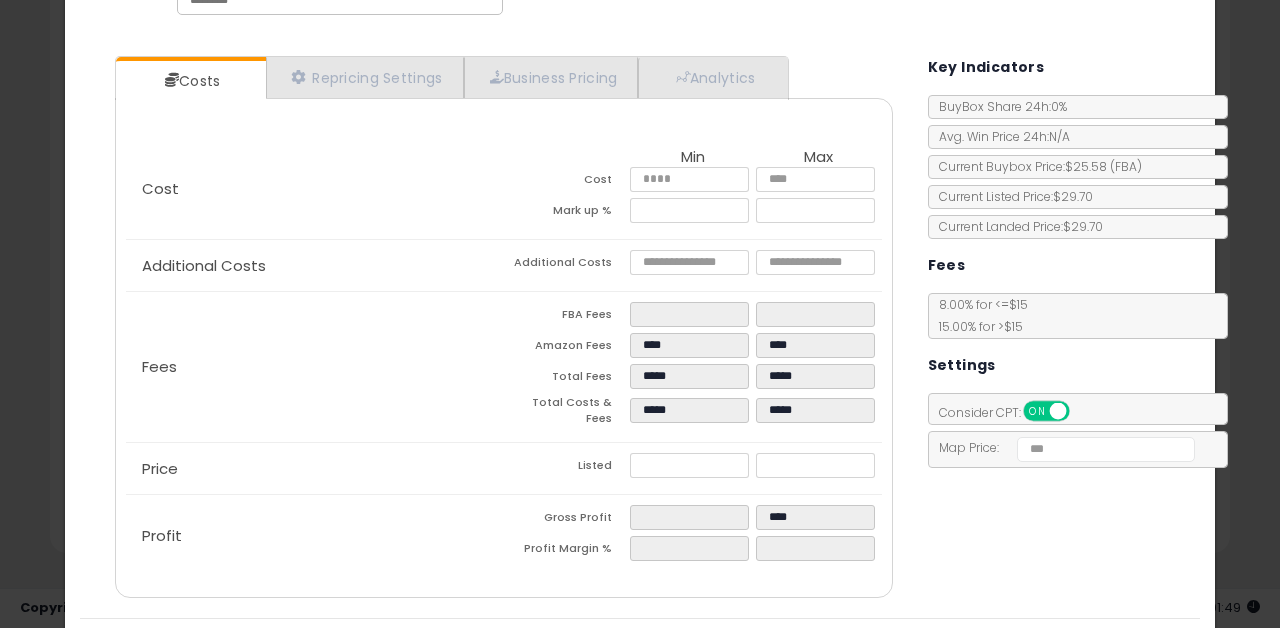 type on "*****" 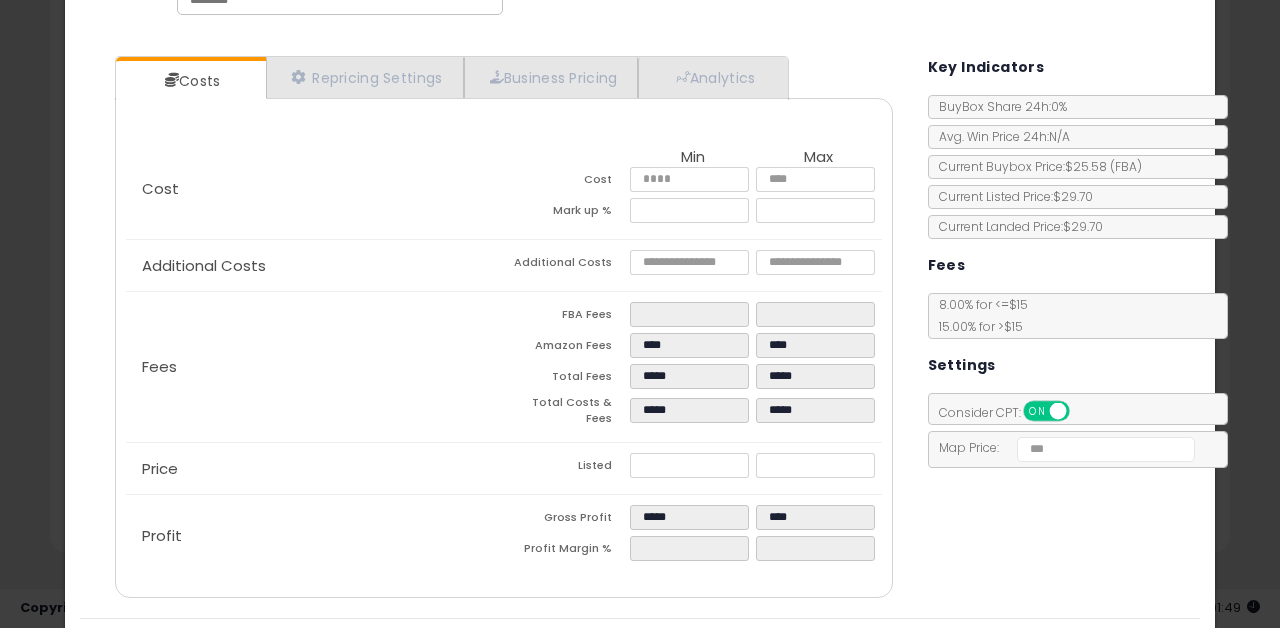 click on "Costs
Repricing Settings
Business Pricing
Analytics
Cost" at bounding box center (640, 329) 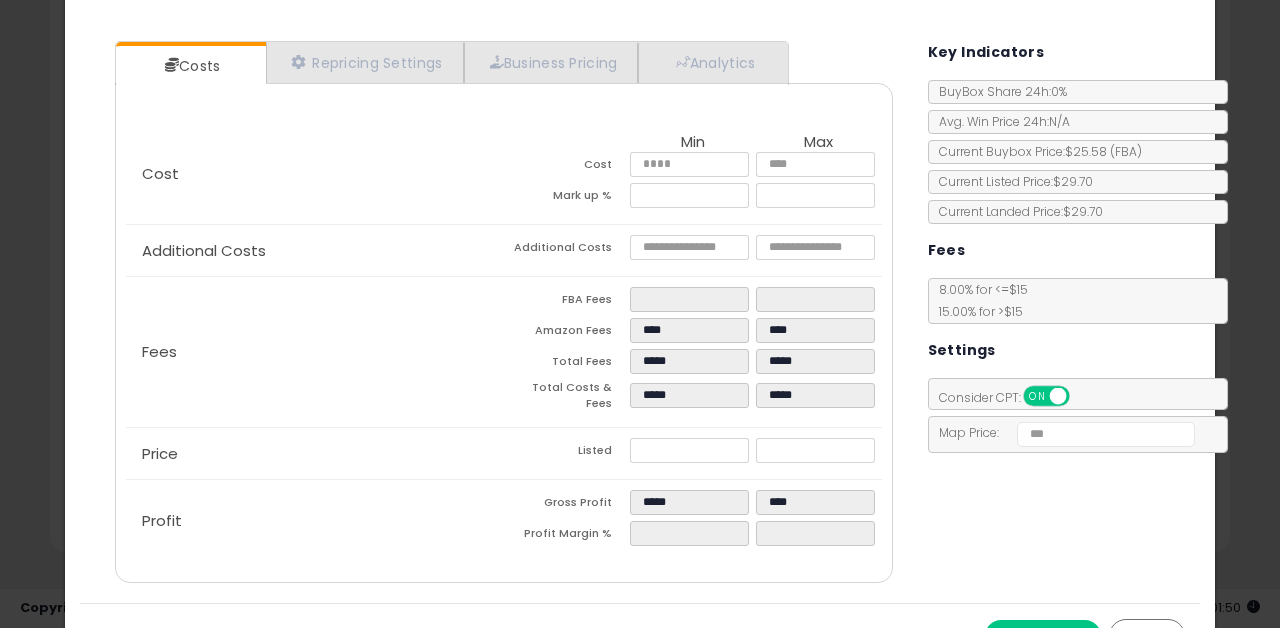 scroll, scrollTop: 151, scrollLeft: 0, axis: vertical 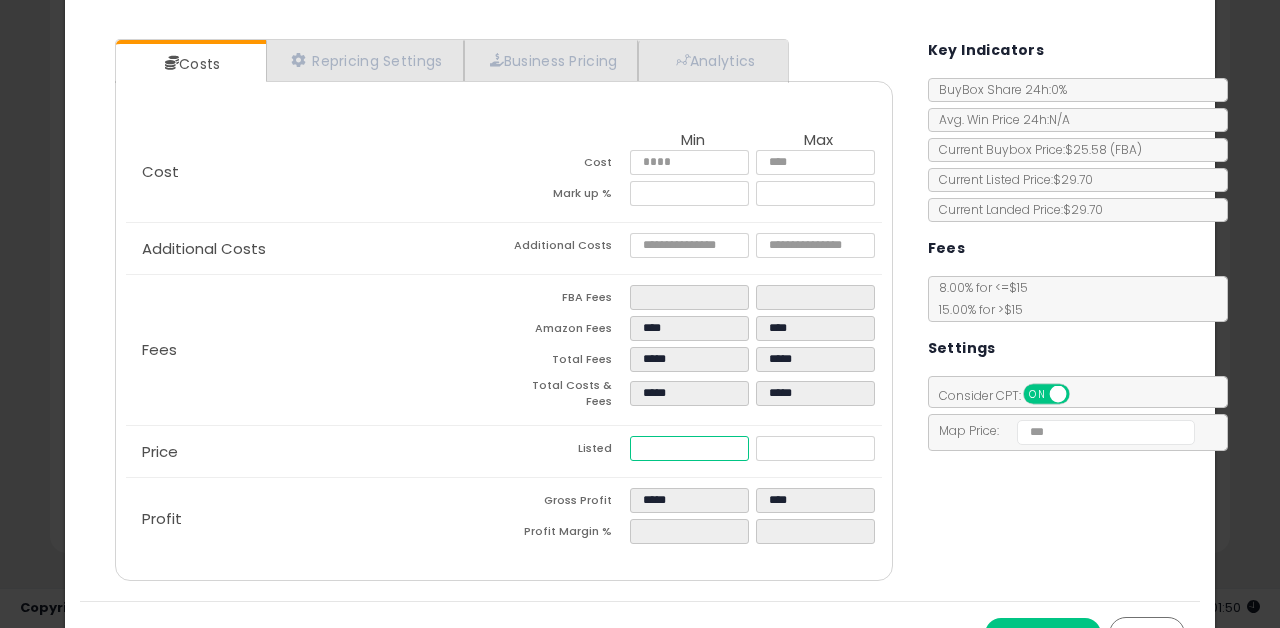 type on "*****" 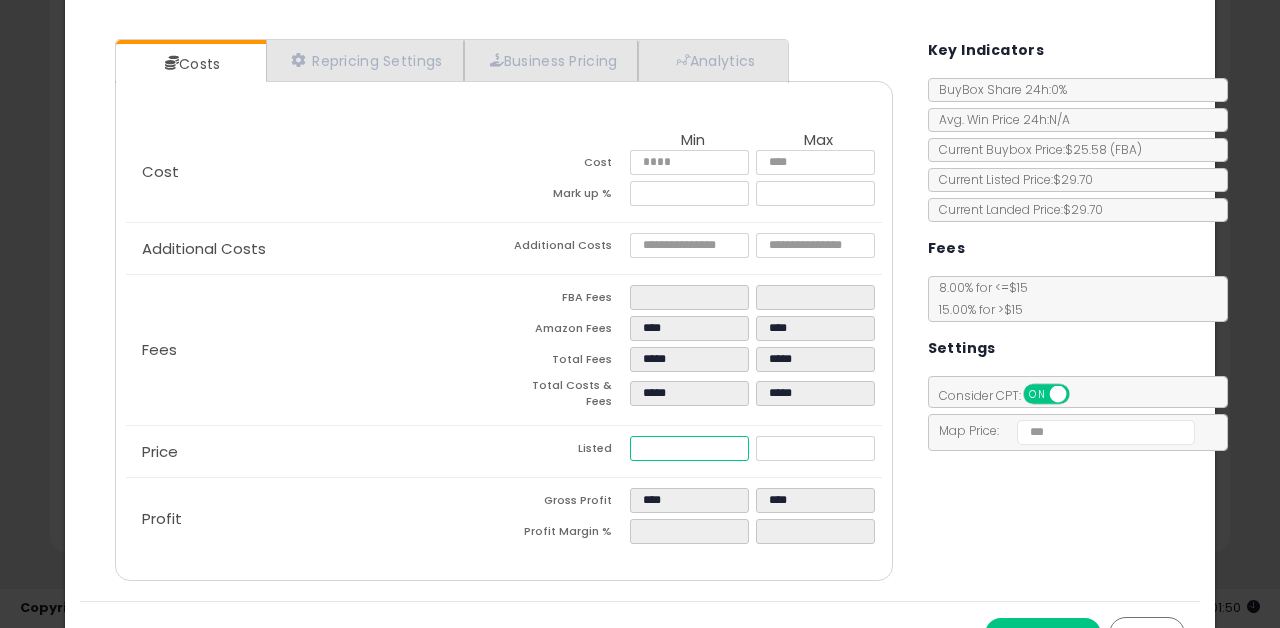 type on "****" 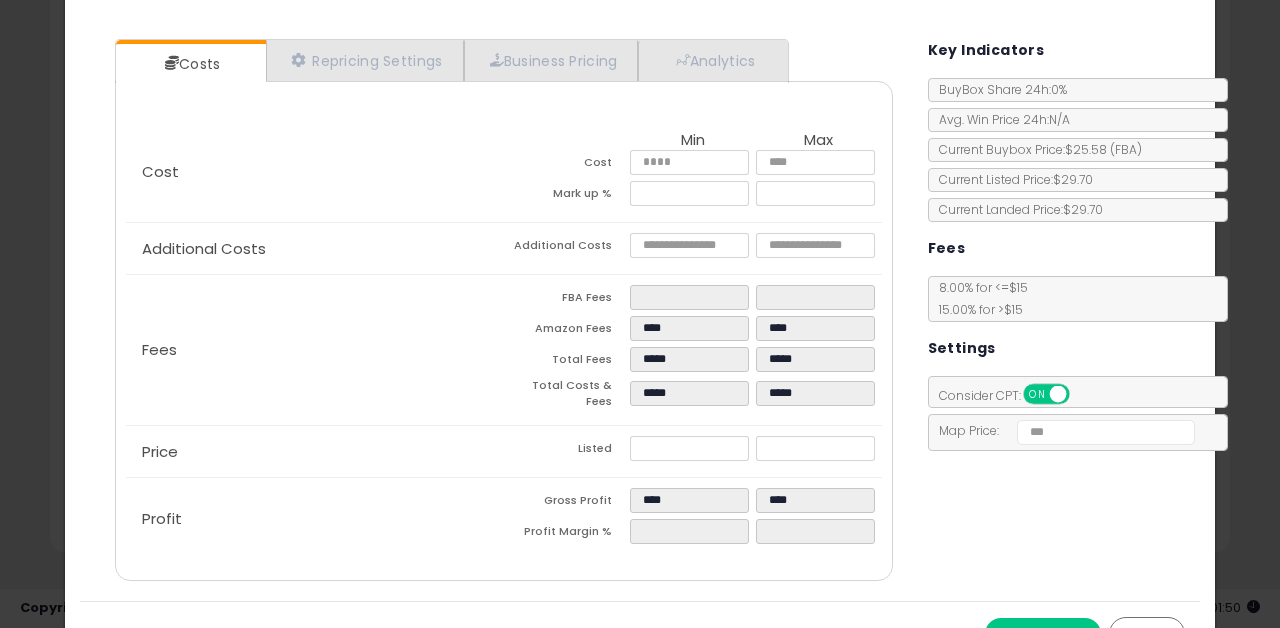click on "Costs
Repricing Settings
Business Pricing
Analytics
Cost" at bounding box center [640, 312] 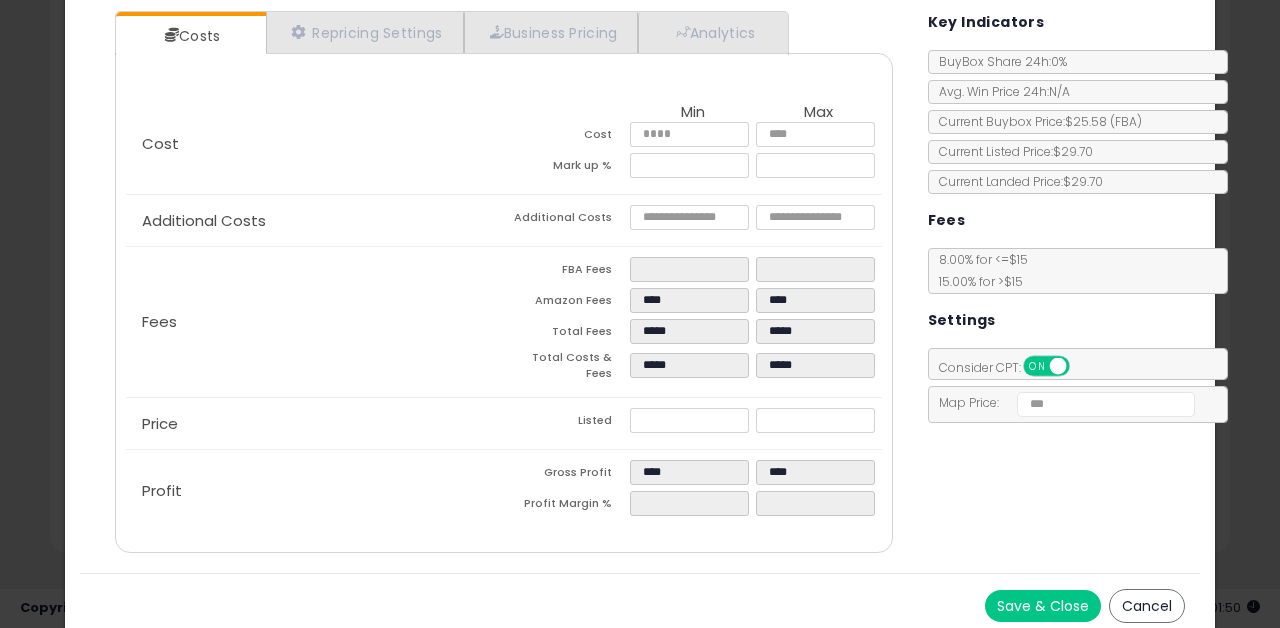 scroll, scrollTop: 182, scrollLeft: 0, axis: vertical 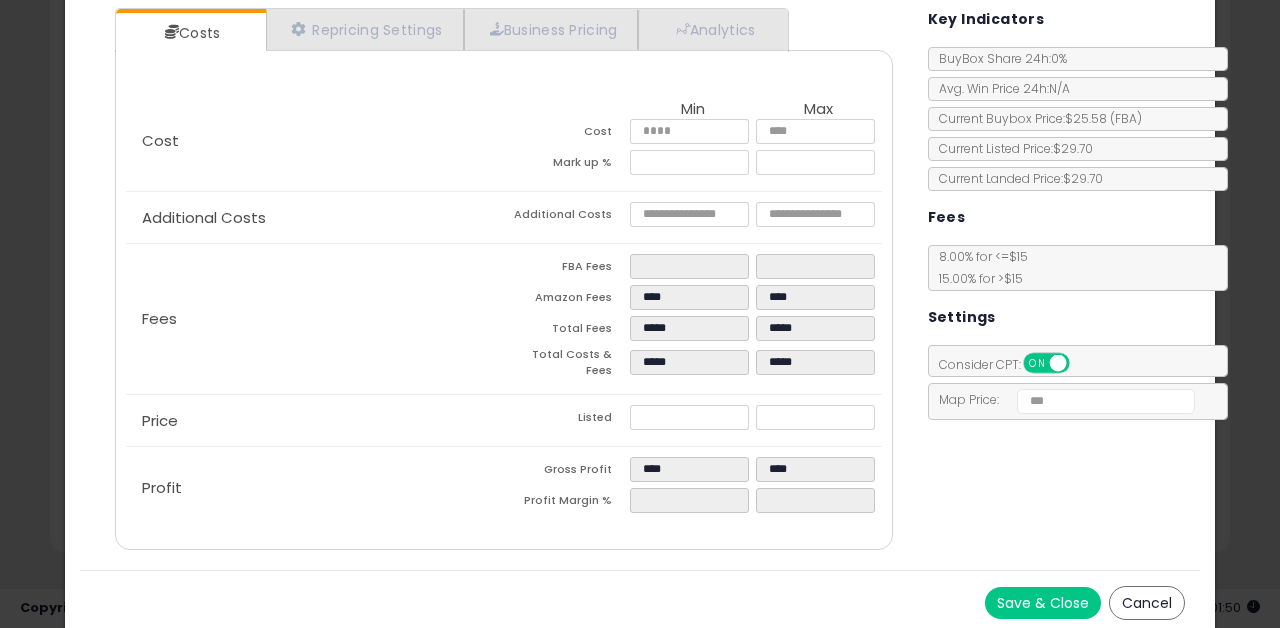 click on "Save & Close" at bounding box center (1043, 603) 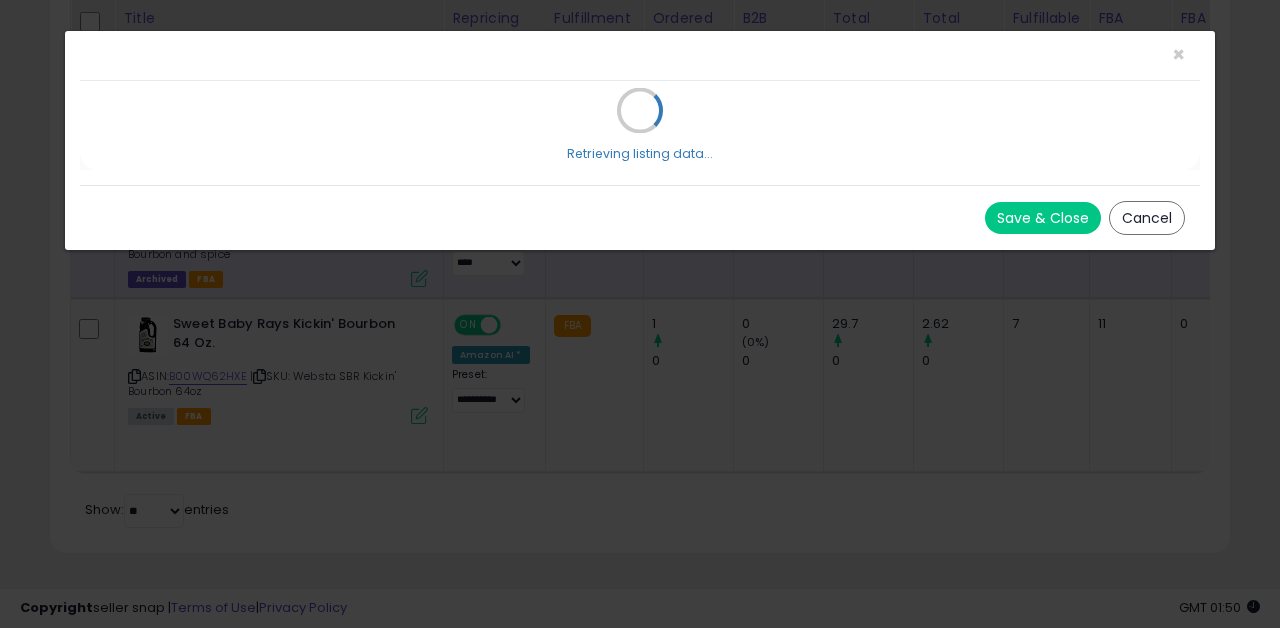 scroll, scrollTop: 0, scrollLeft: 0, axis: both 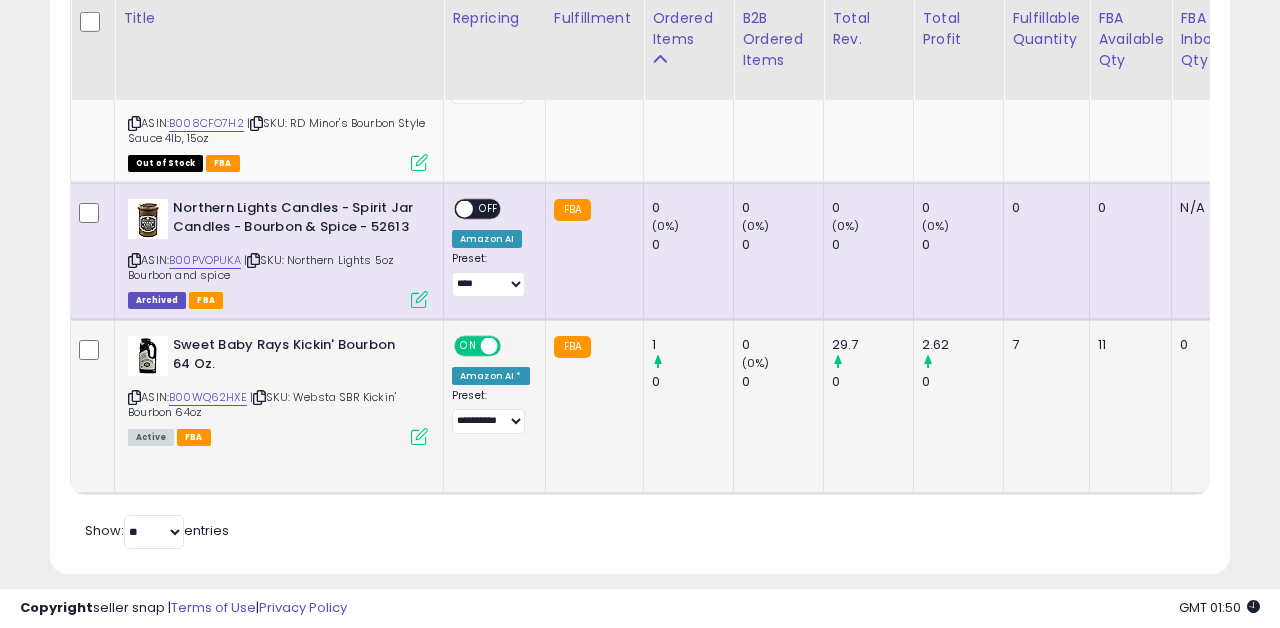 click at bounding box center [419, 436] 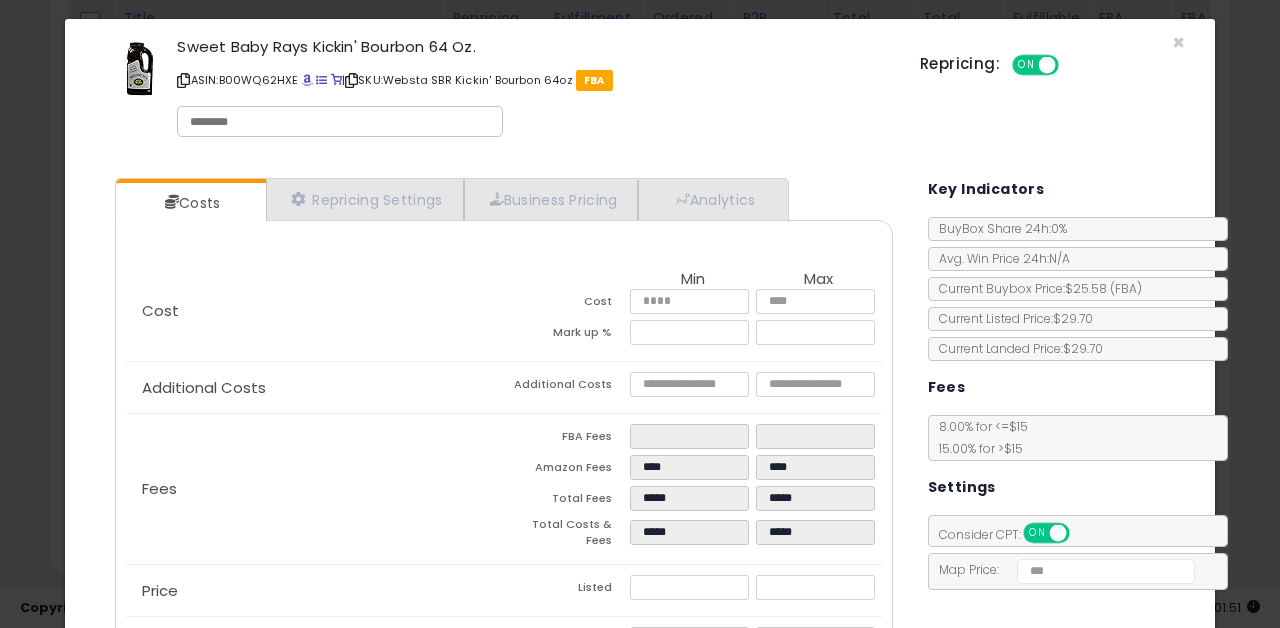 scroll, scrollTop: 0, scrollLeft: 0, axis: both 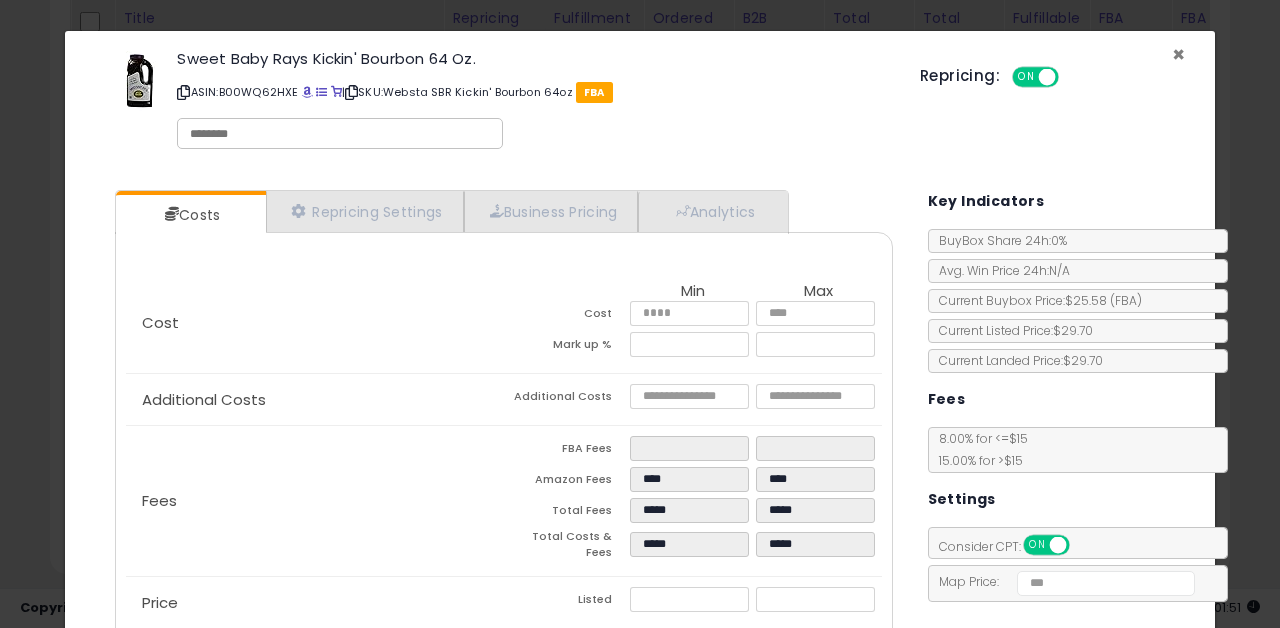 click on "×" at bounding box center [1178, 54] 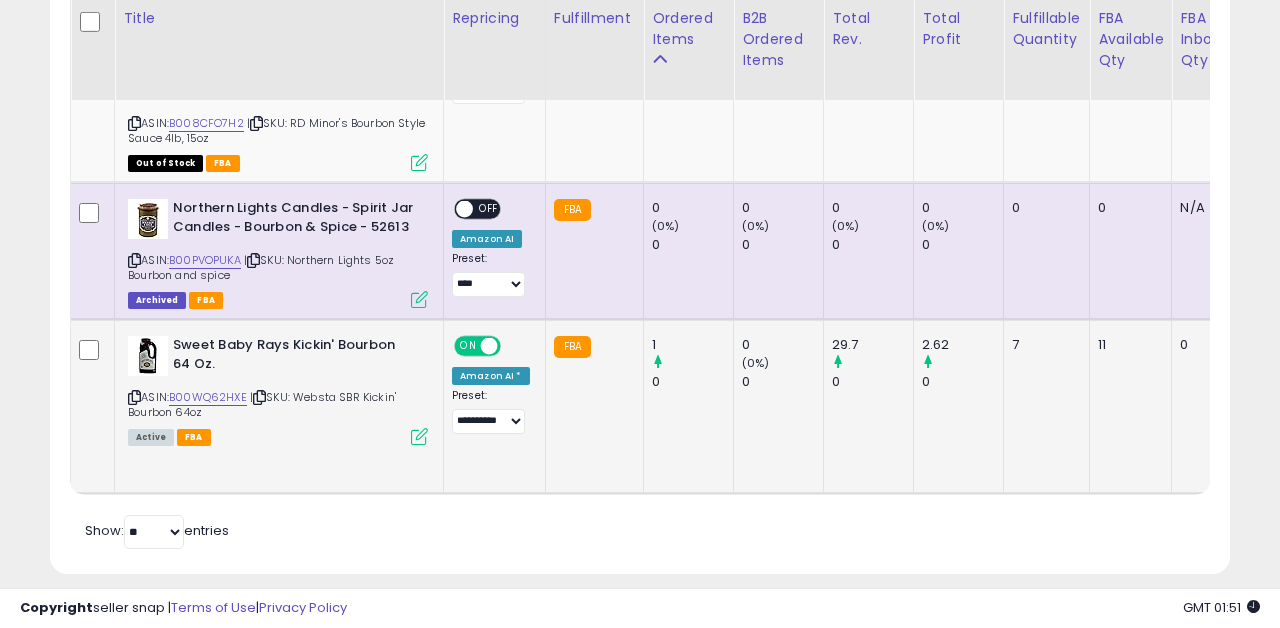 click at bounding box center [419, 436] 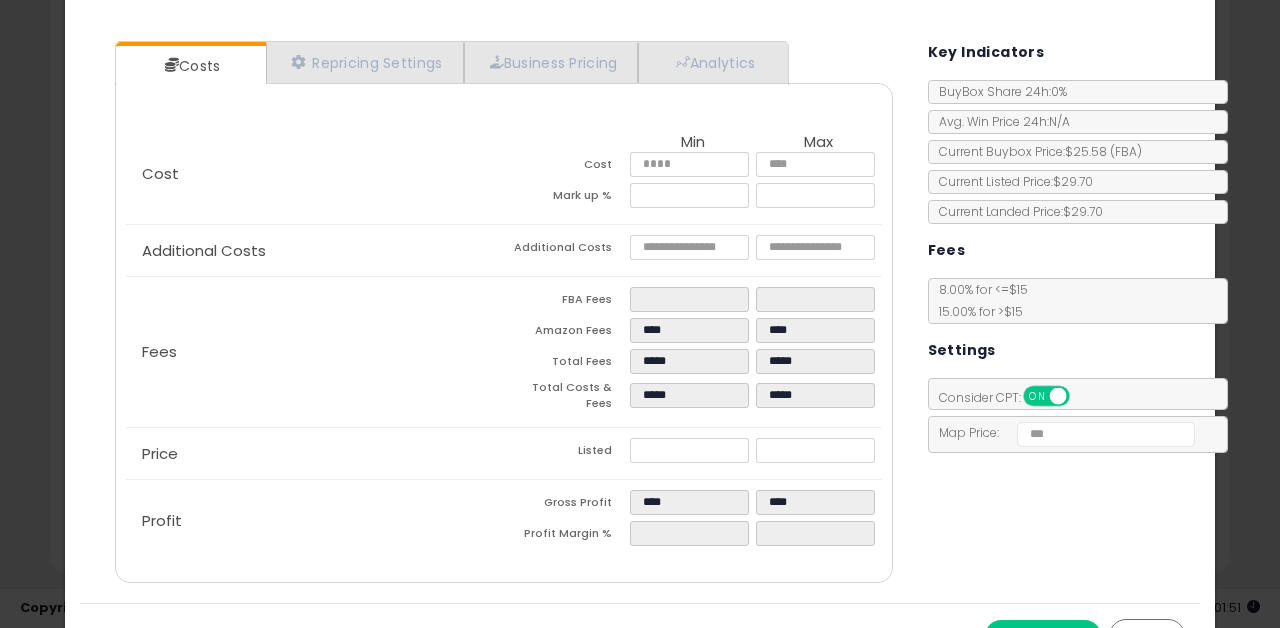 scroll, scrollTop: 182, scrollLeft: 0, axis: vertical 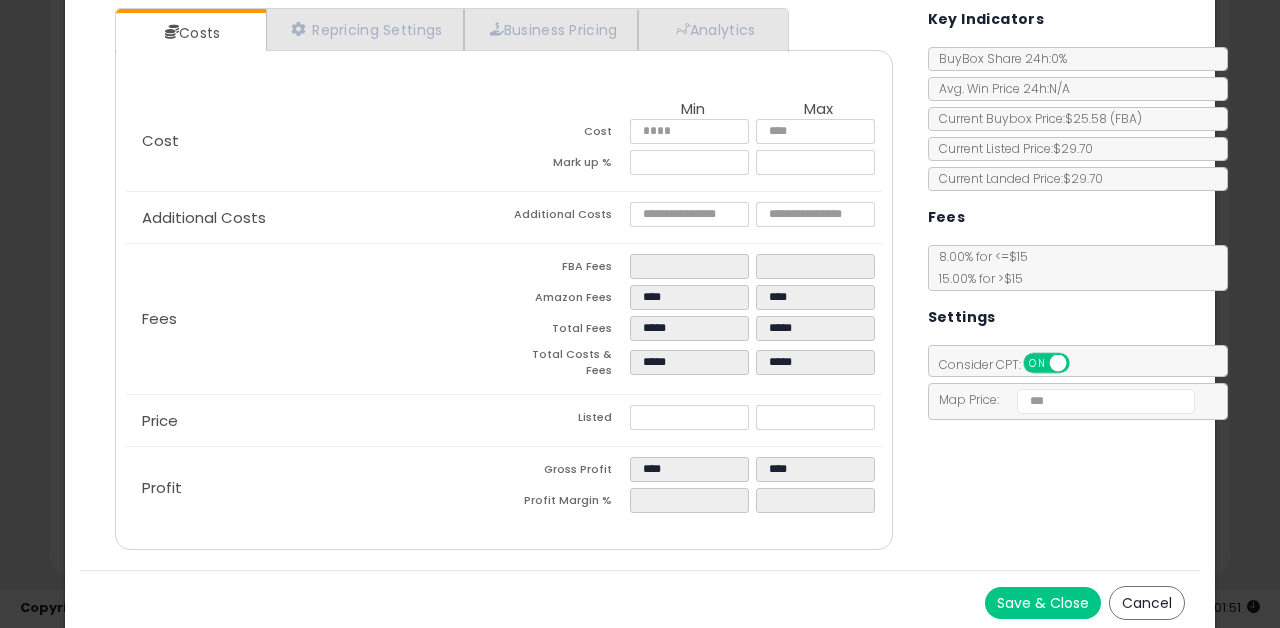 click on "Save & Close" at bounding box center (1043, 603) 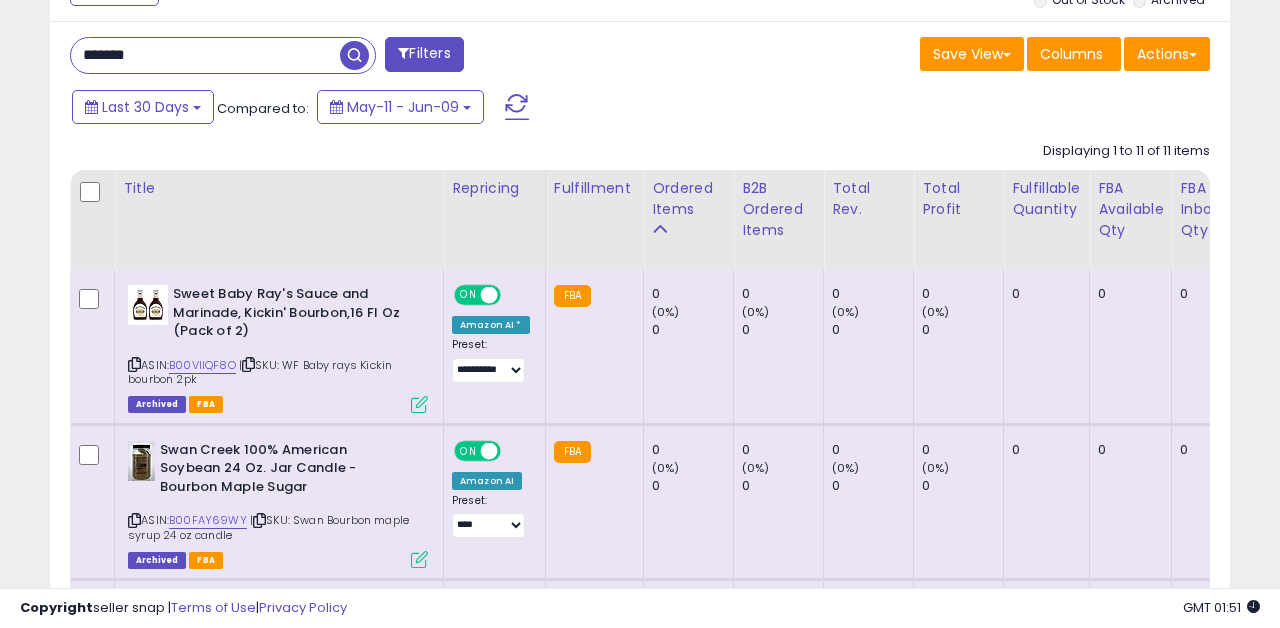 scroll, scrollTop: 604, scrollLeft: 0, axis: vertical 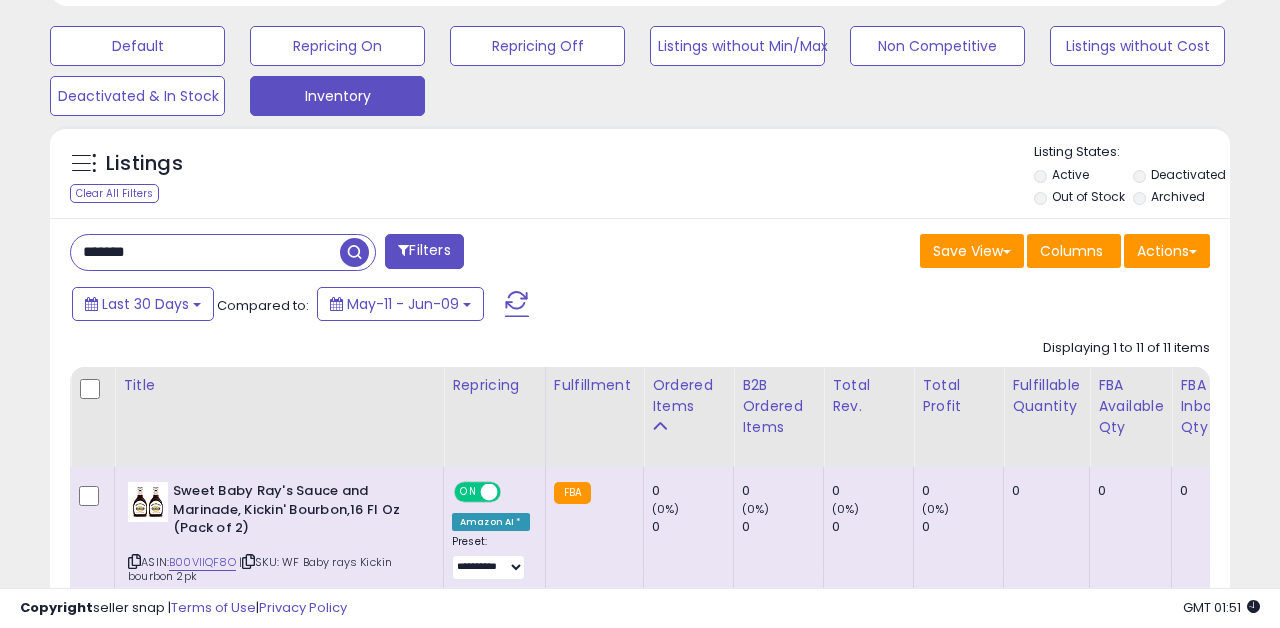click on "*******" at bounding box center (205, 252) 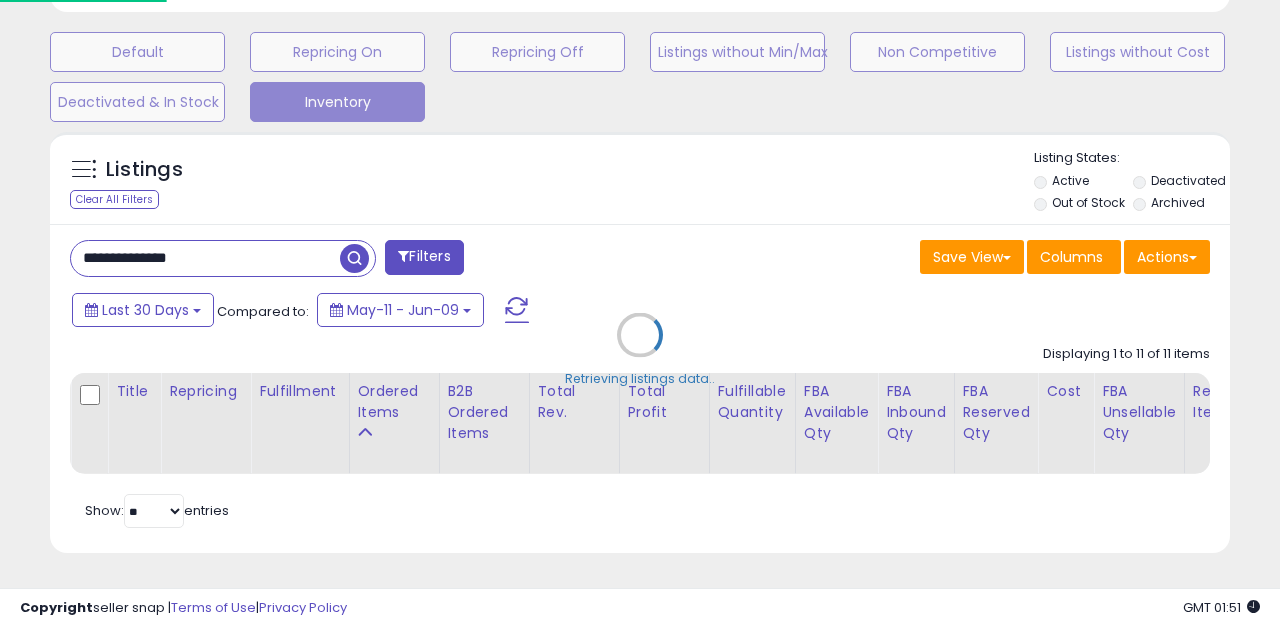 scroll, scrollTop: 598, scrollLeft: 0, axis: vertical 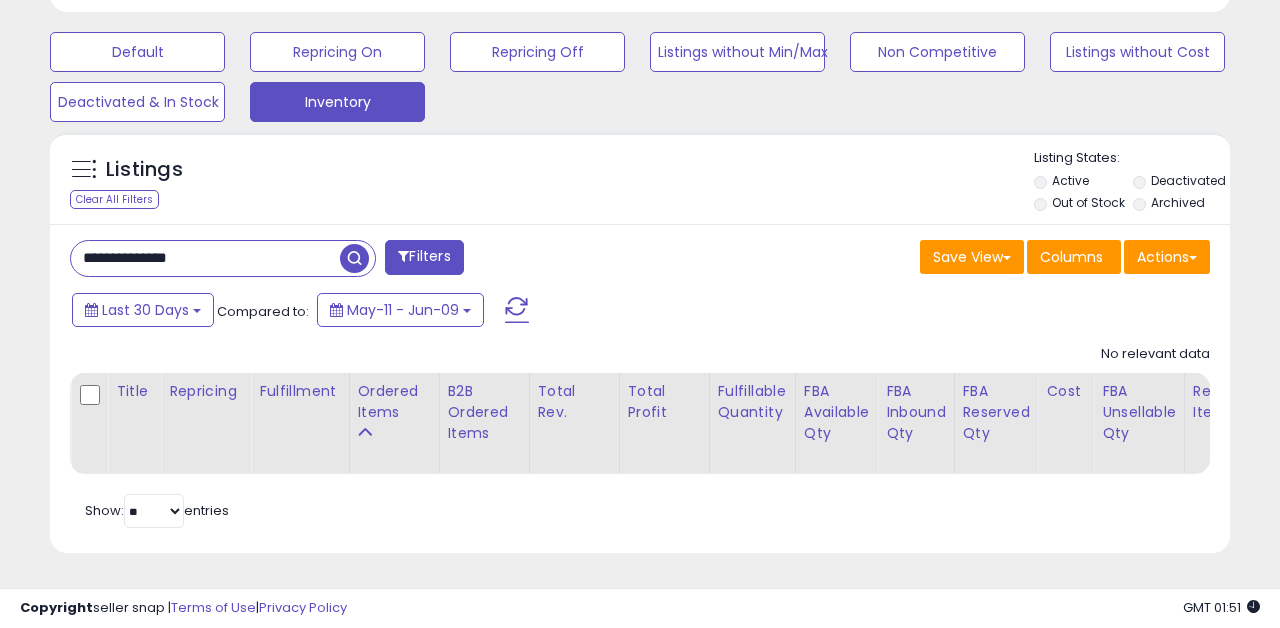 click on "**********" at bounding box center (205, 258) 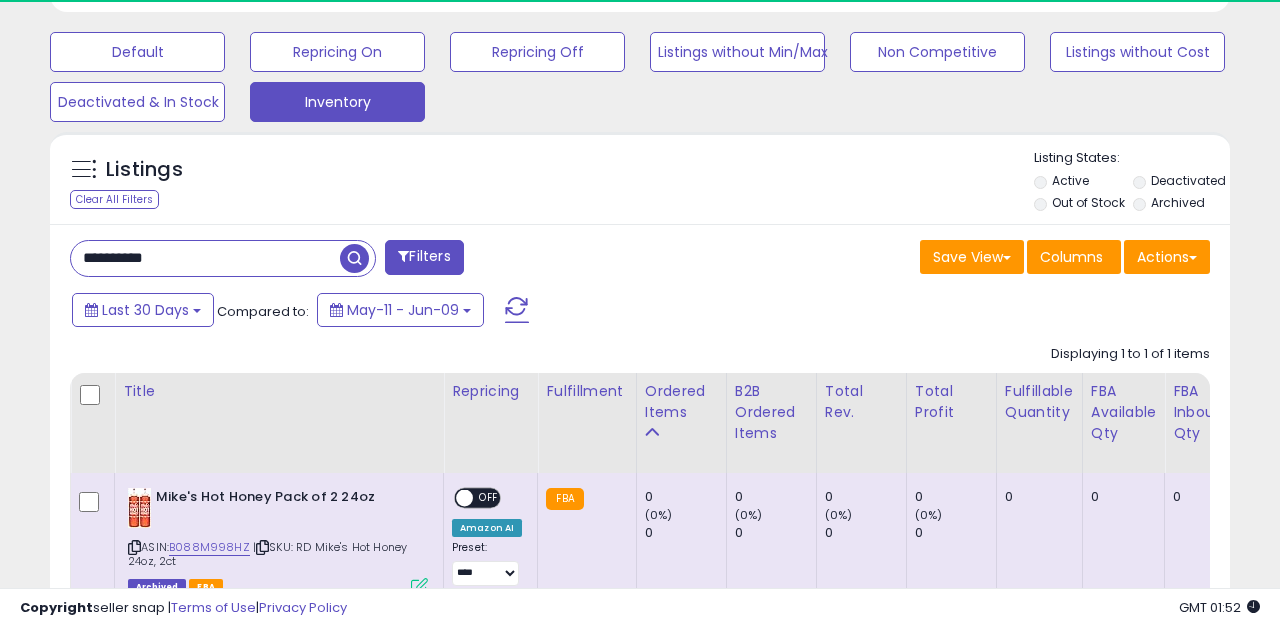 scroll, scrollTop: 999590, scrollLeft: 999317, axis: both 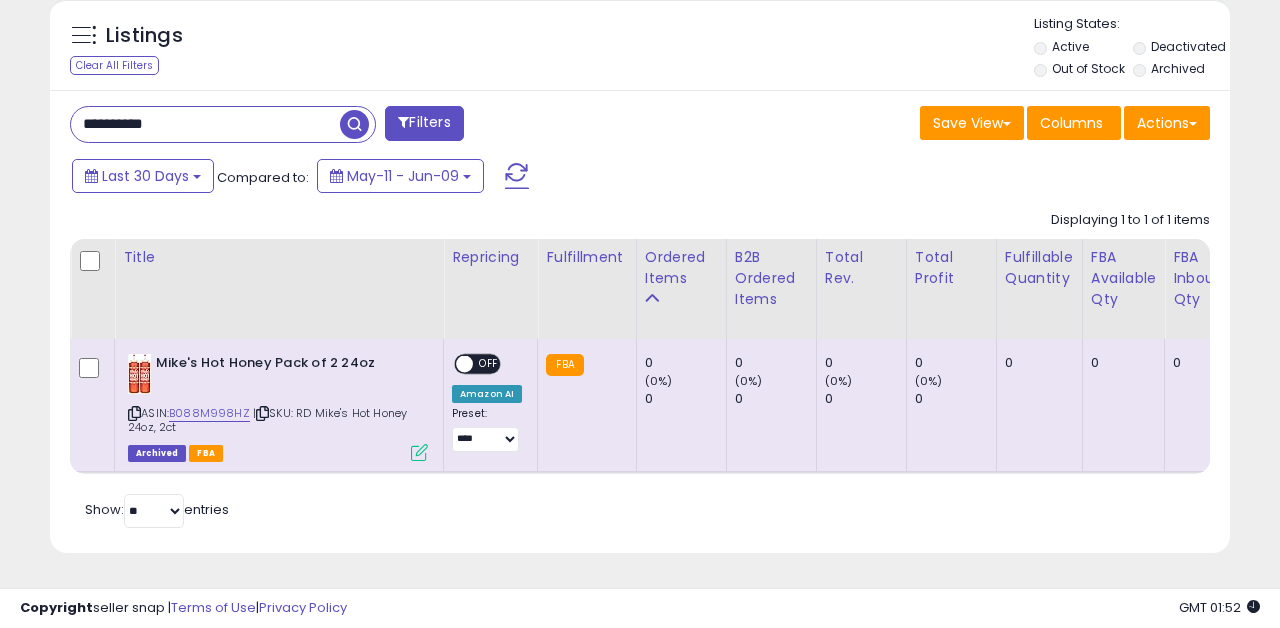 click on "*********" at bounding box center [205, 124] 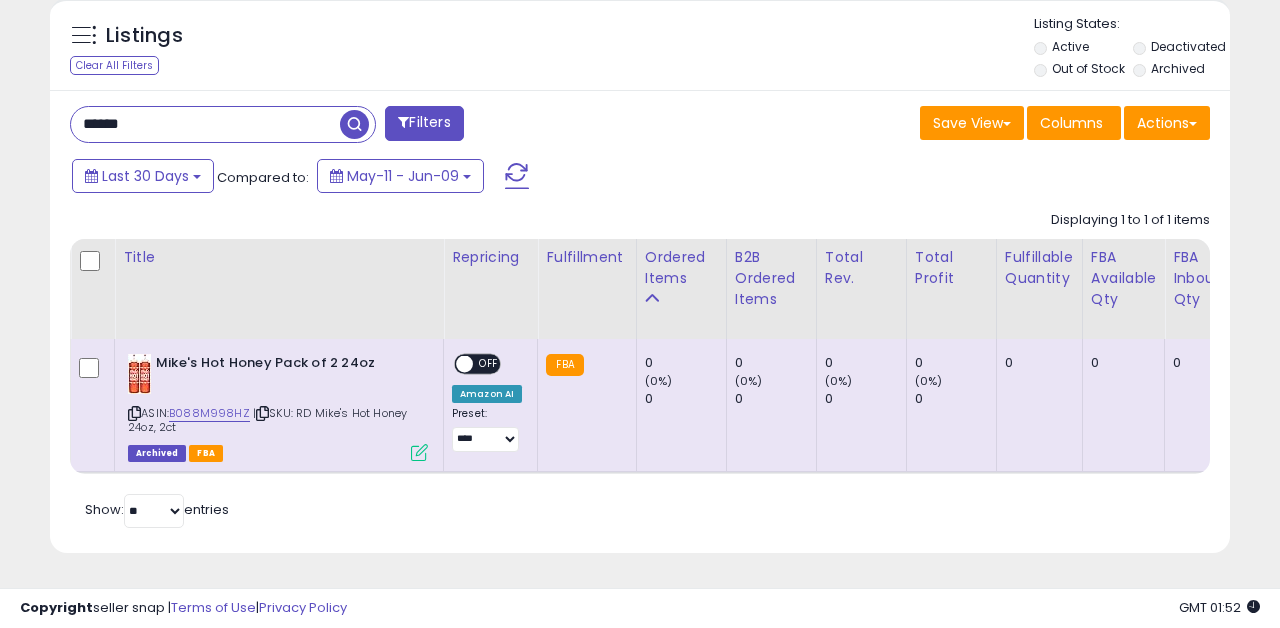 type on "*****" 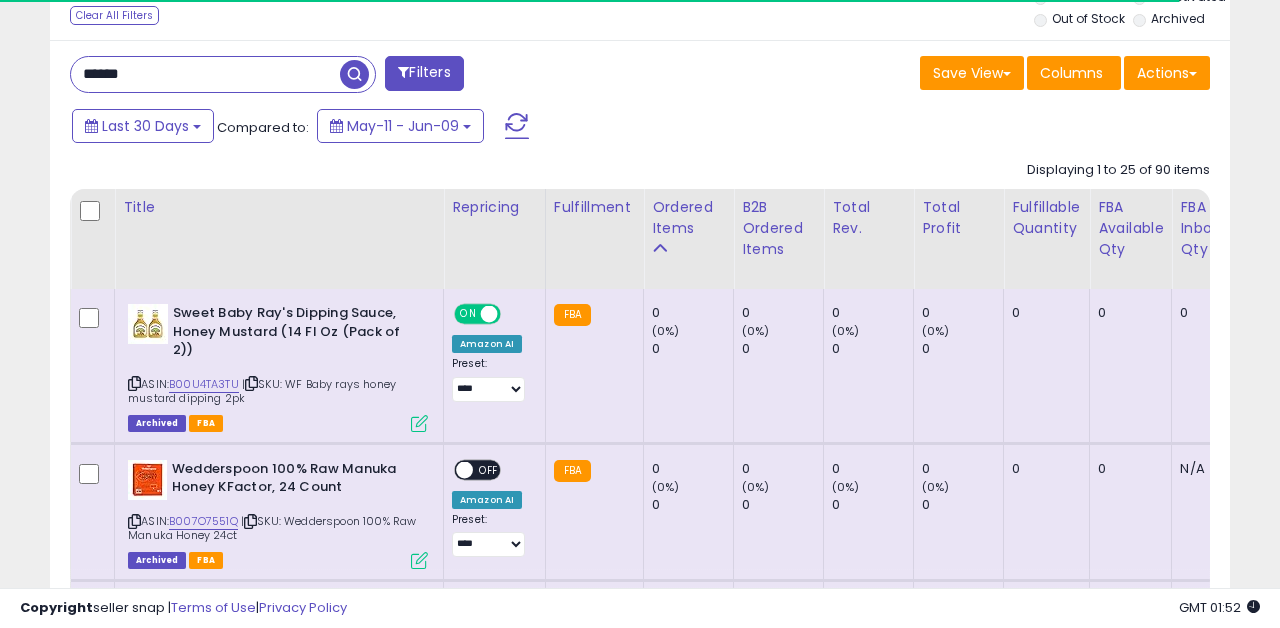 scroll, scrollTop: 783, scrollLeft: 0, axis: vertical 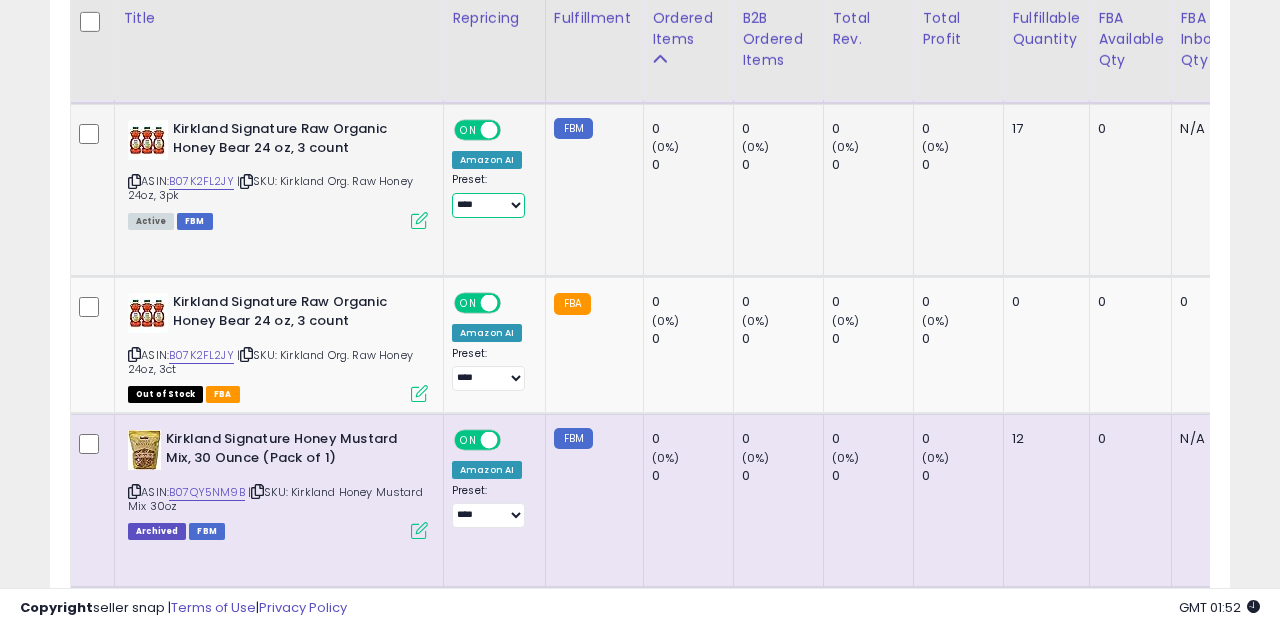 click on "**********" at bounding box center (488, 205) 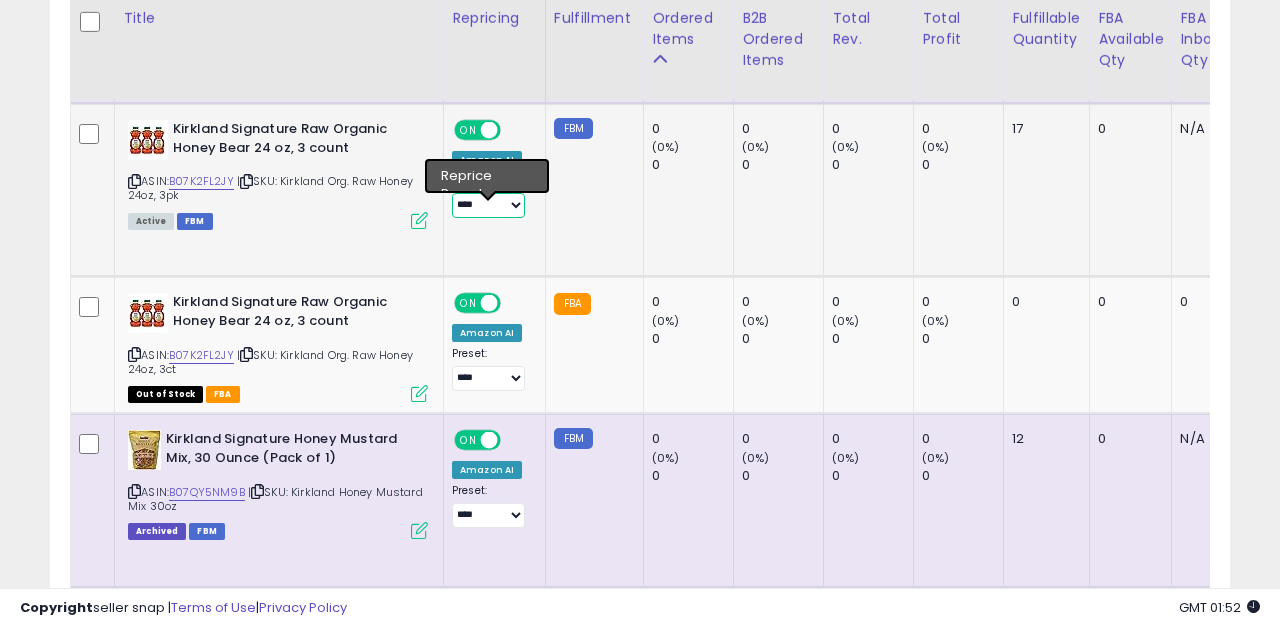 select on "**********" 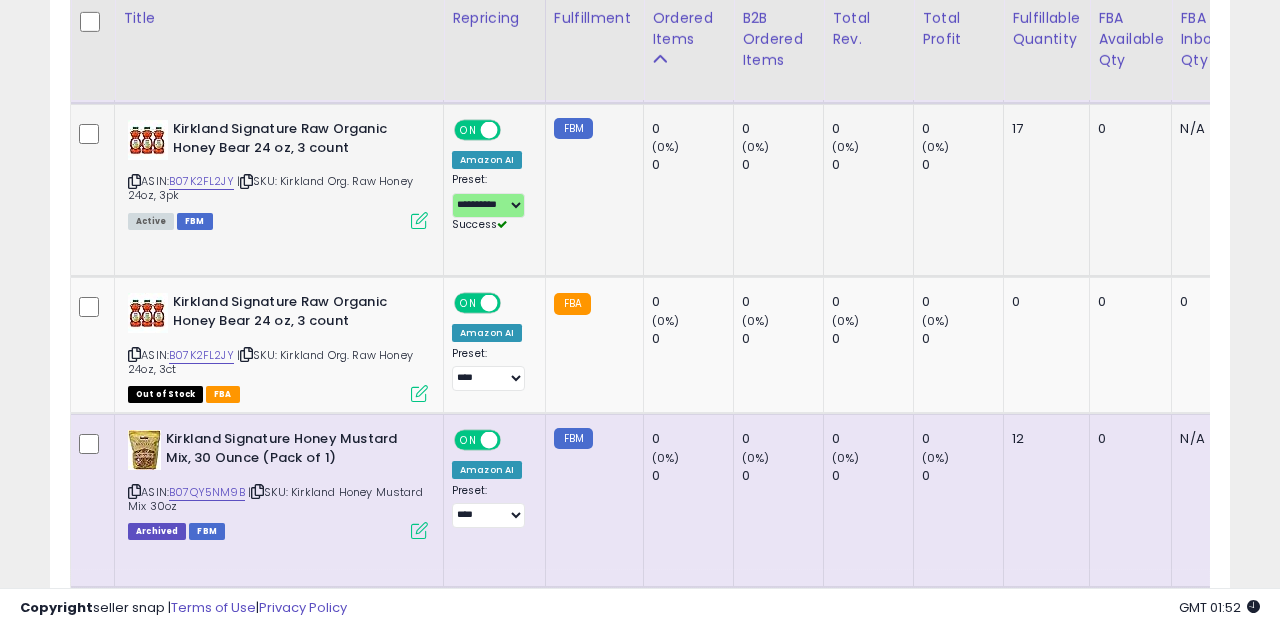 click at bounding box center [419, 220] 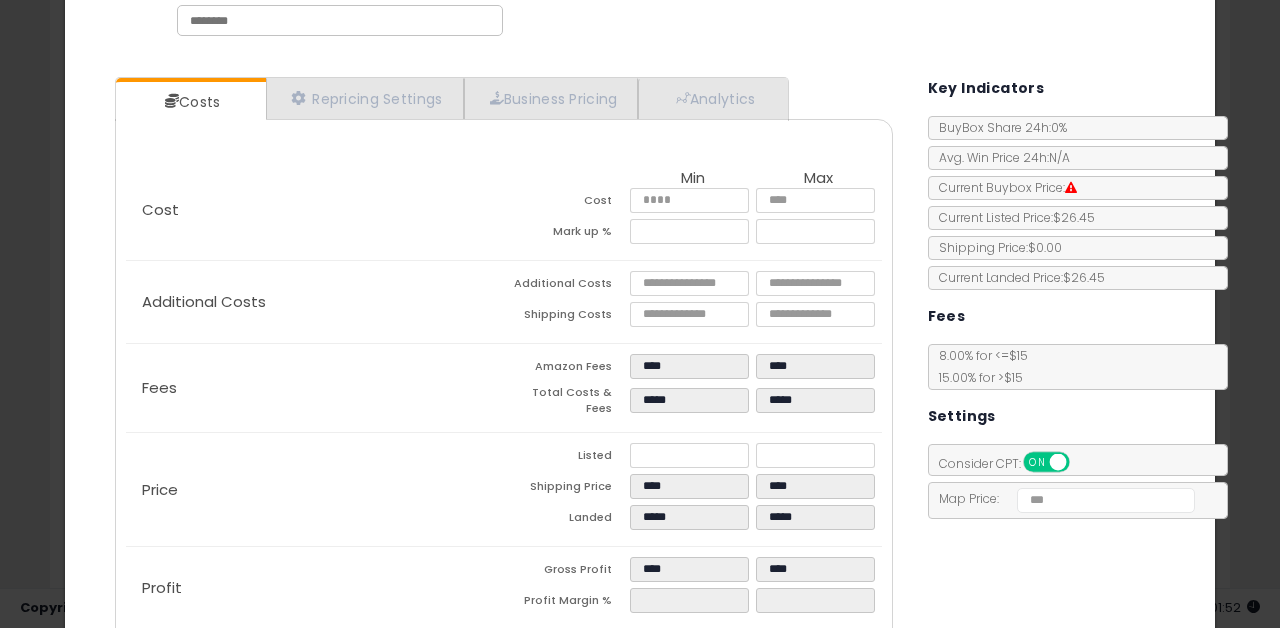 scroll, scrollTop: 0, scrollLeft: 0, axis: both 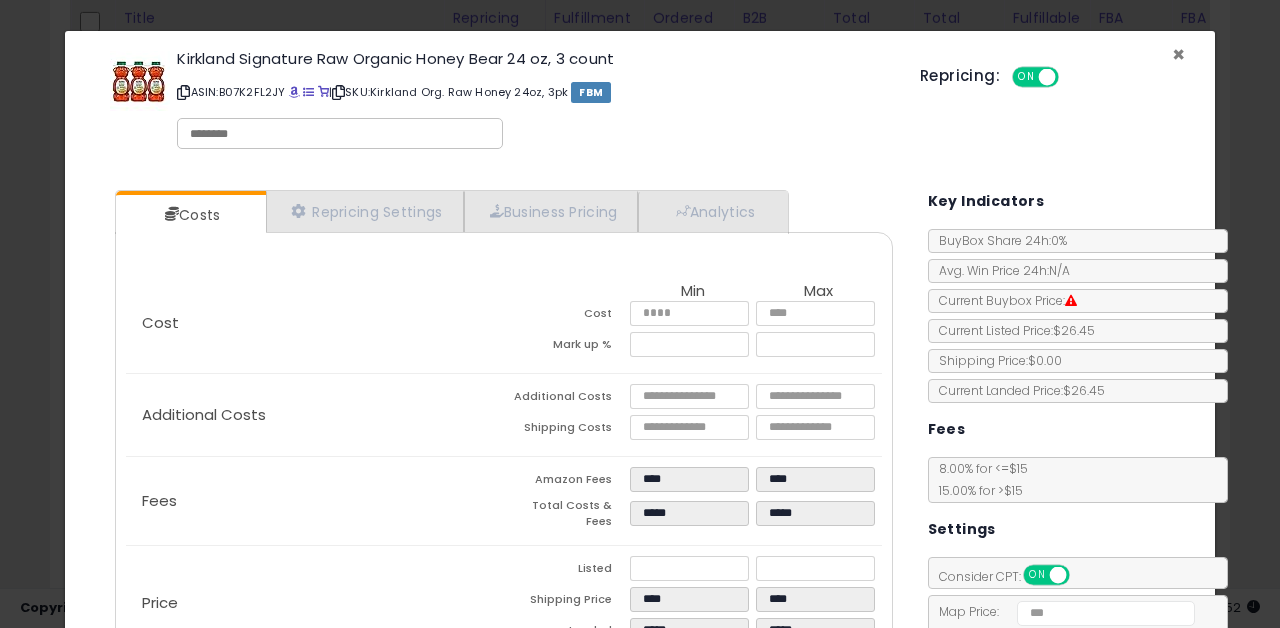 click on "×" at bounding box center [1178, 54] 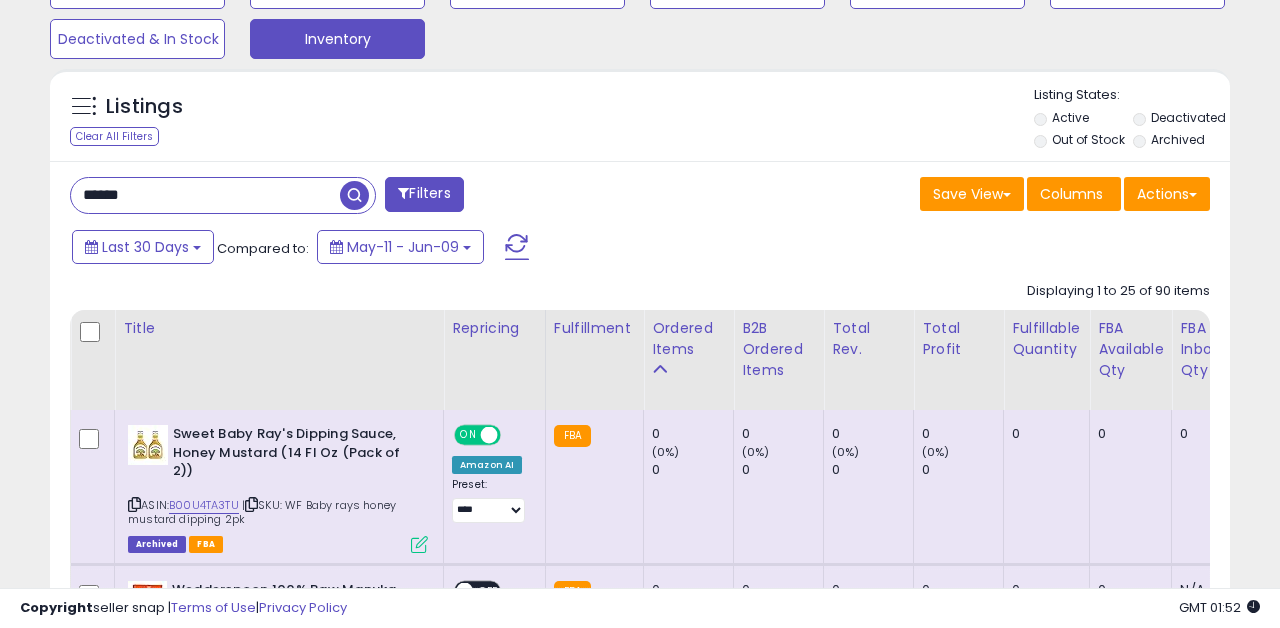 scroll, scrollTop: 695, scrollLeft: 0, axis: vertical 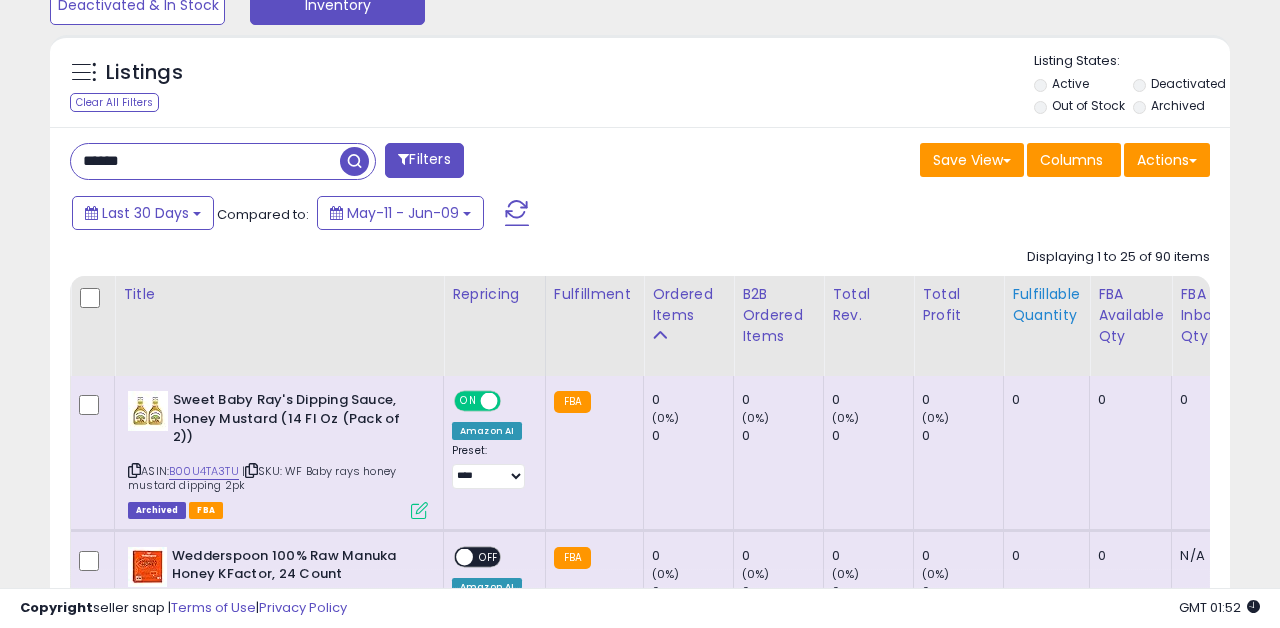 click on "Fulfillable Quantity" at bounding box center [1046, 305] 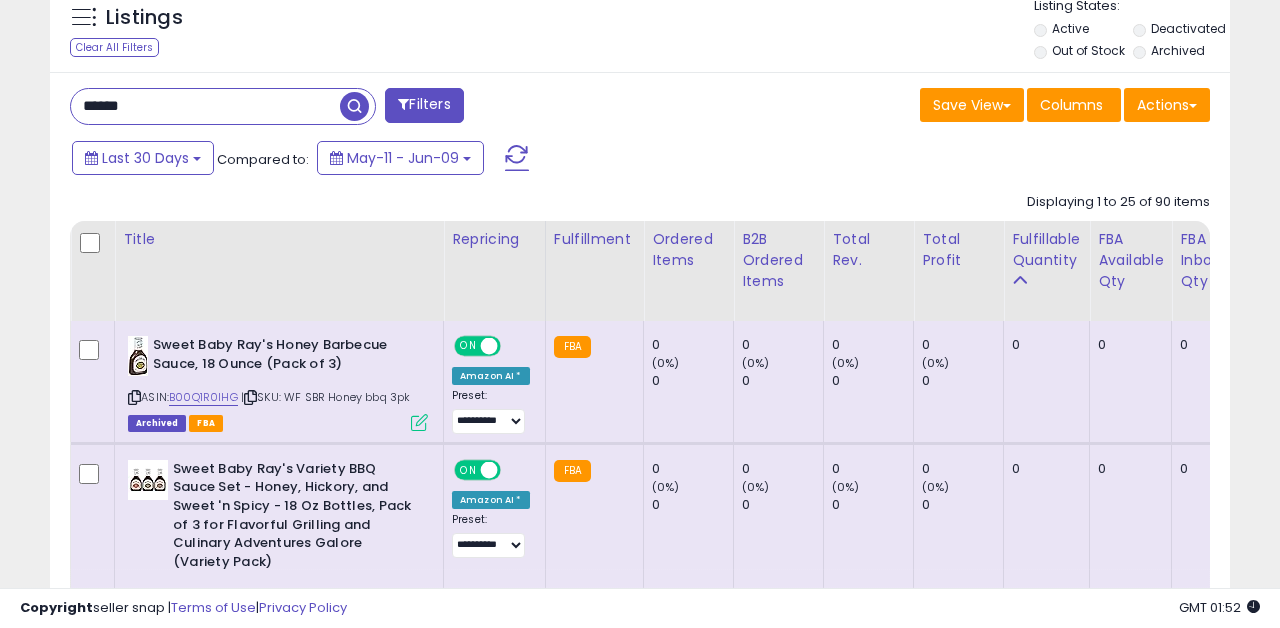scroll, scrollTop: 908, scrollLeft: 0, axis: vertical 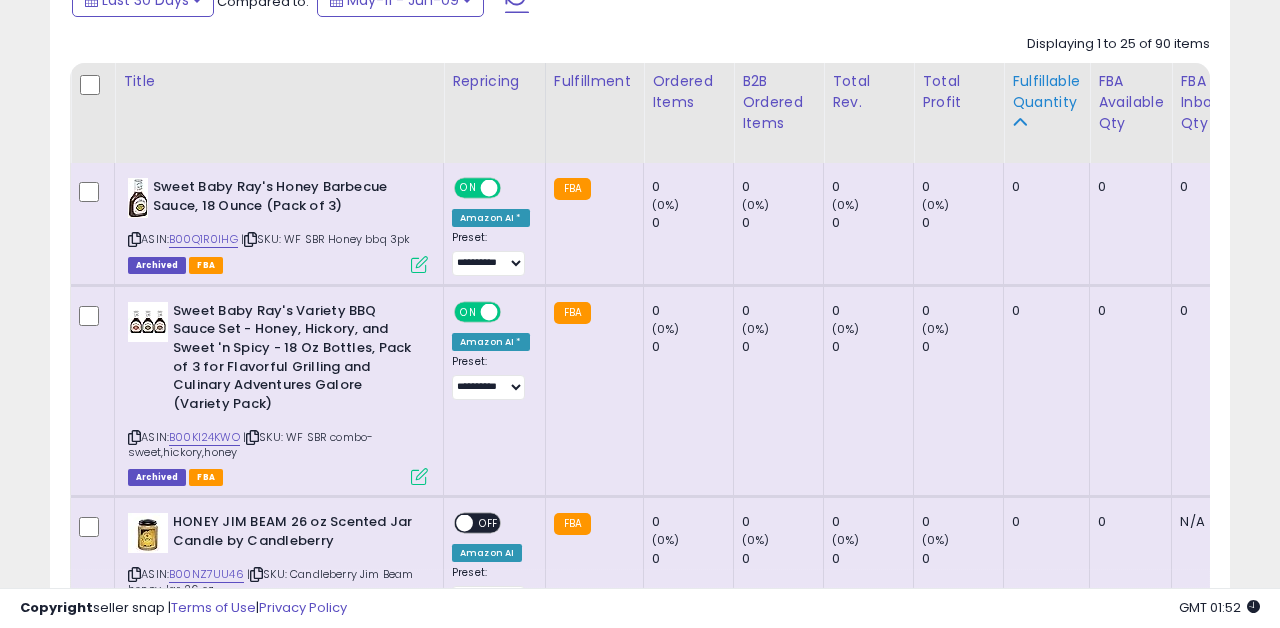 click on "Fulfillable Quantity" at bounding box center [1046, 92] 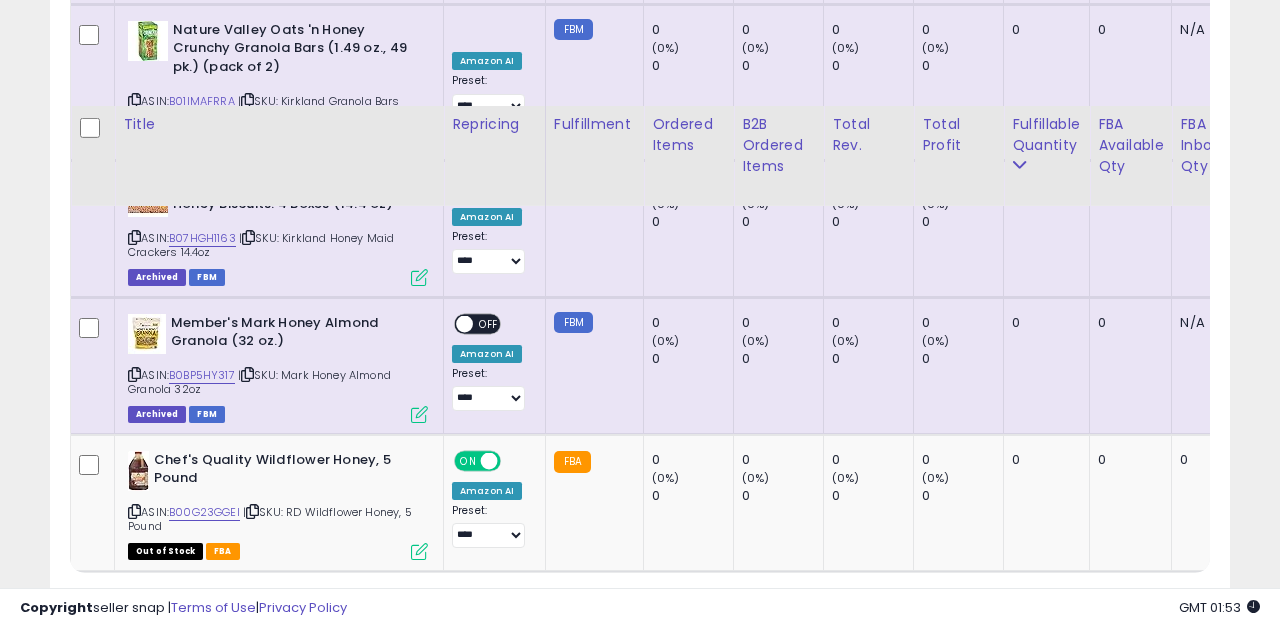 scroll, scrollTop: 4529, scrollLeft: 0, axis: vertical 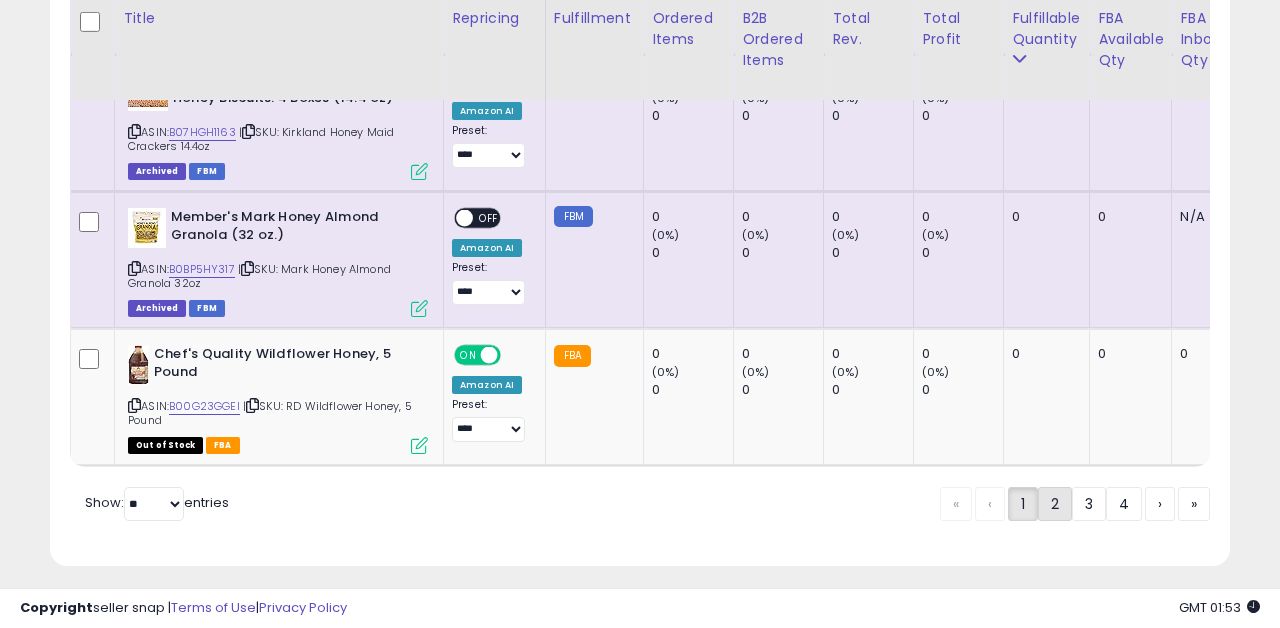 click on "2" 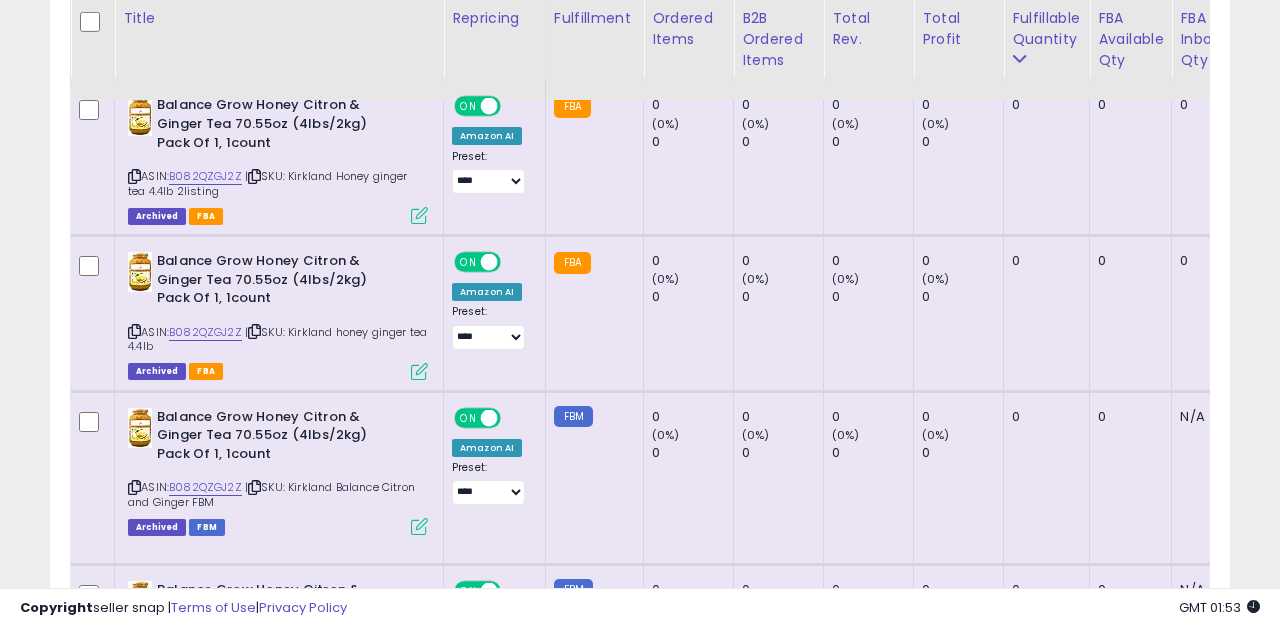scroll, scrollTop: 4568, scrollLeft: 0, axis: vertical 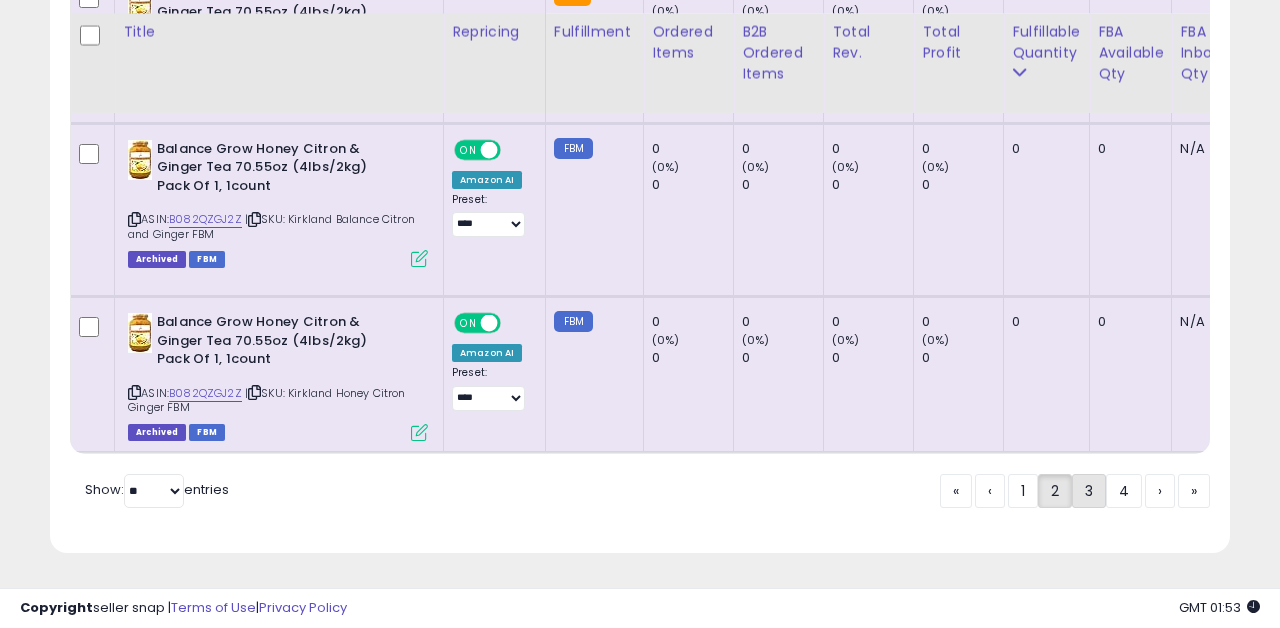 click on "3" 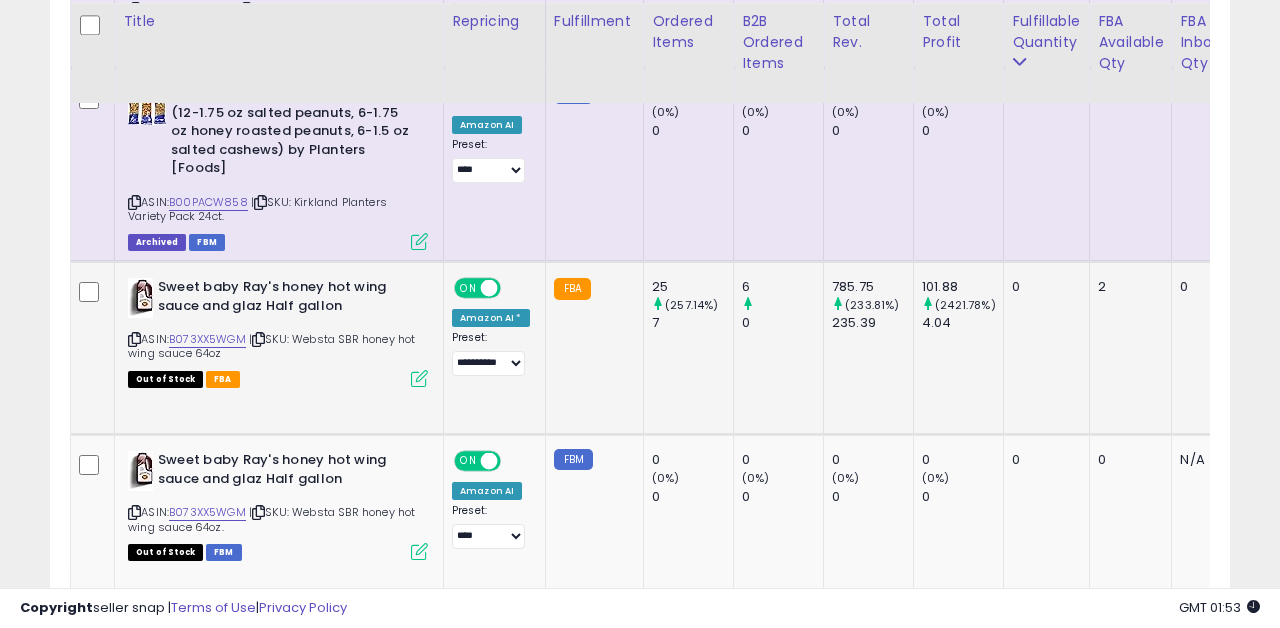 scroll, scrollTop: 1145, scrollLeft: 0, axis: vertical 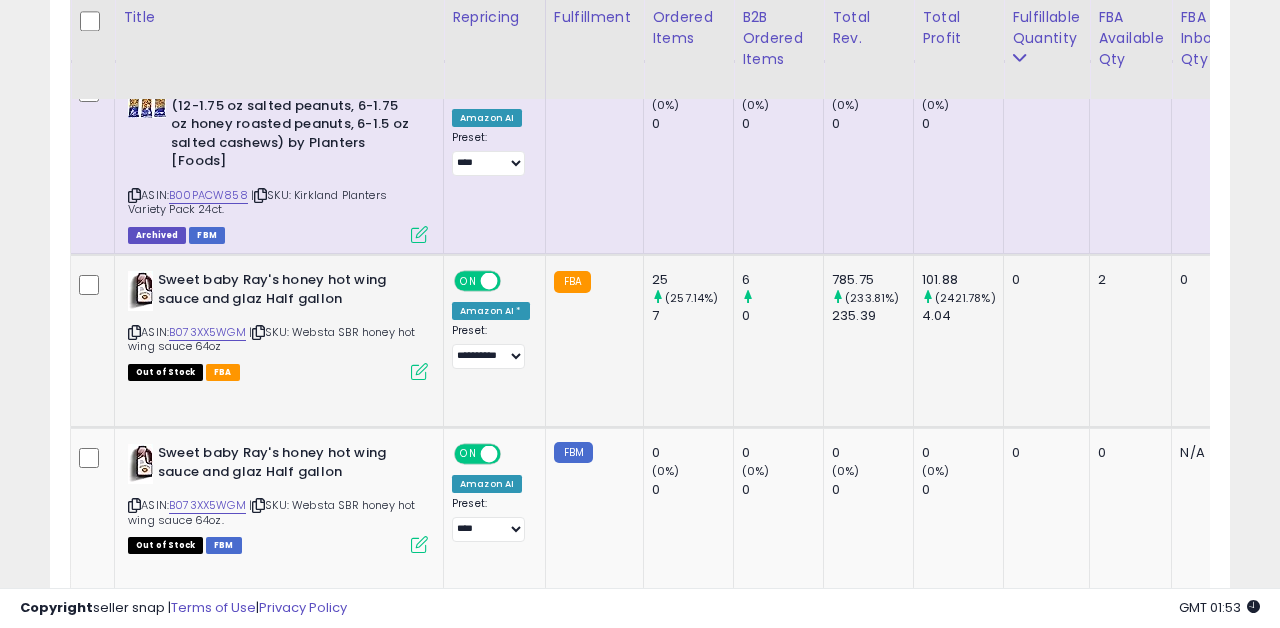 click at bounding box center [419, 371] 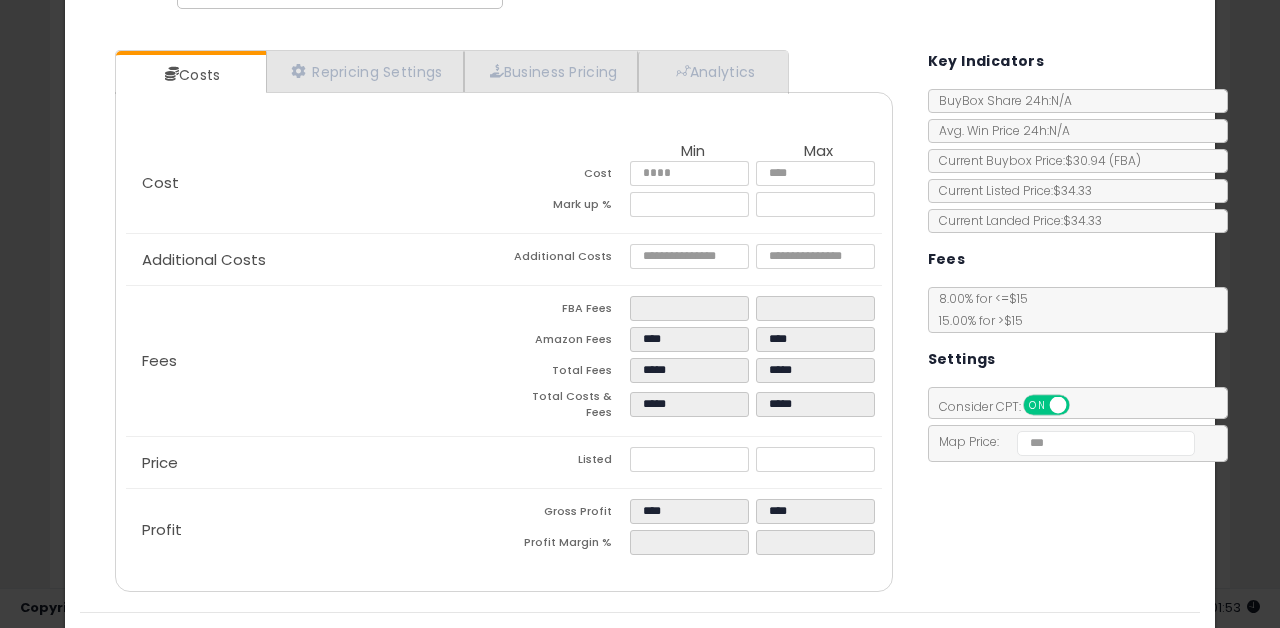 scroll, scrollTop: 137, scrollLeft: 0, axis: vertical 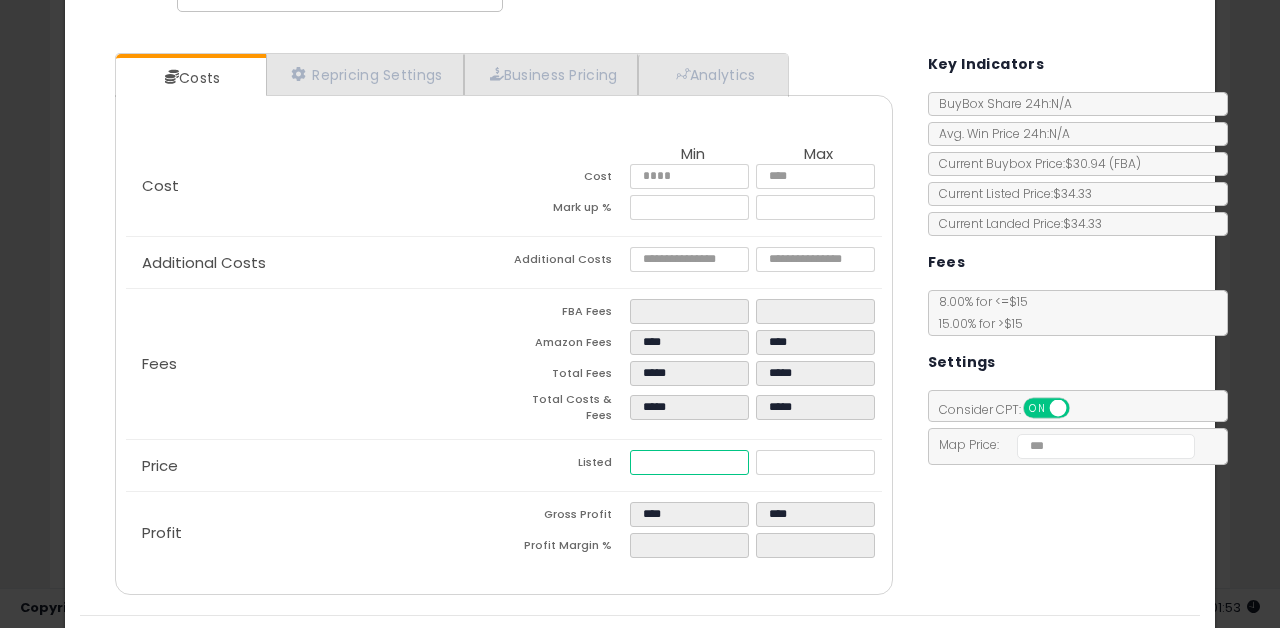 type on "*****" 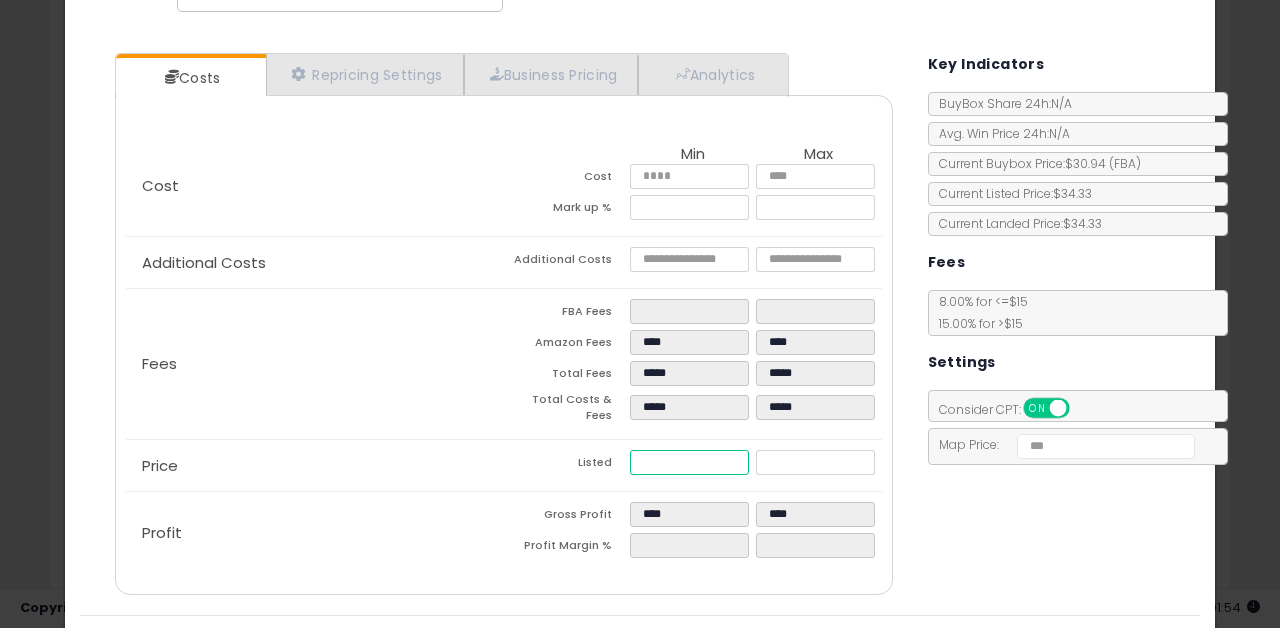 type on "*****" 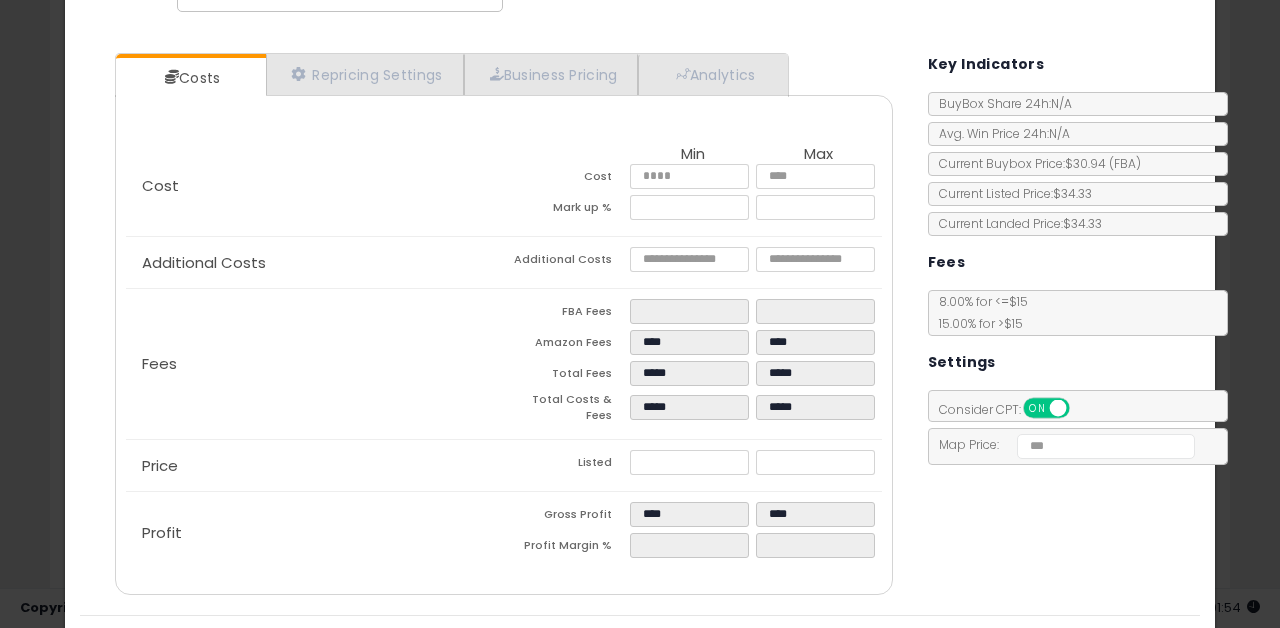 click on "Costs
Repricing Settings
Business Pricing
Analytics
Cost" at bounding box center (640, 326) 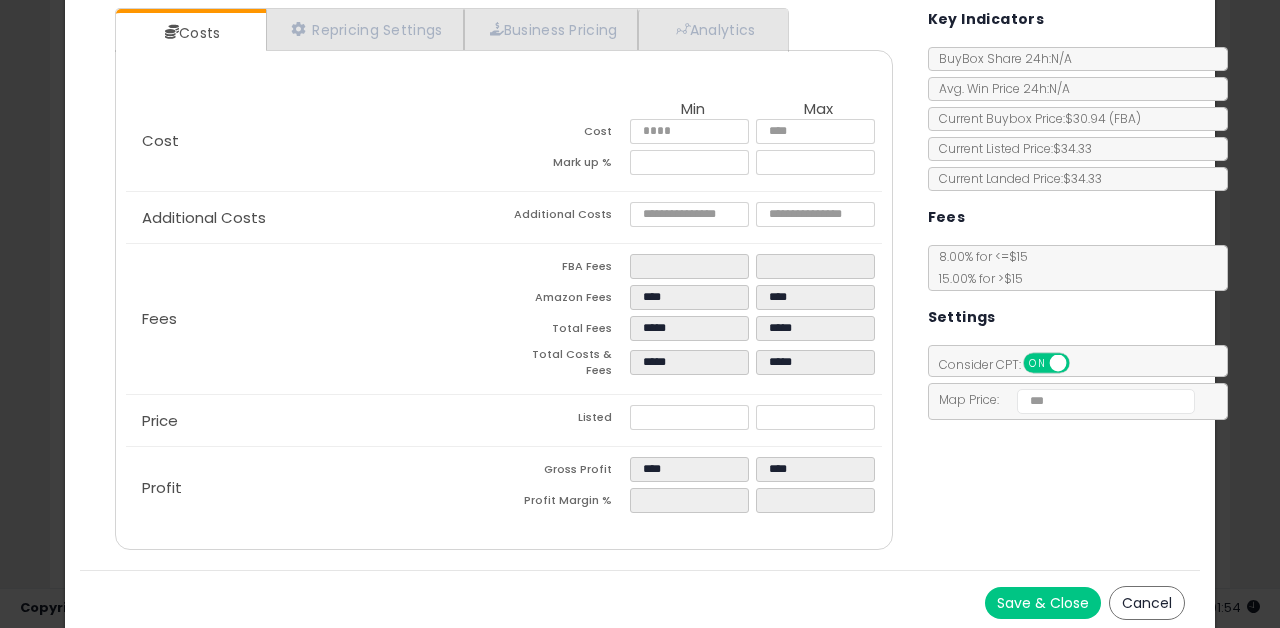 click on "Save & Close" at bounding box center [1043, 603] 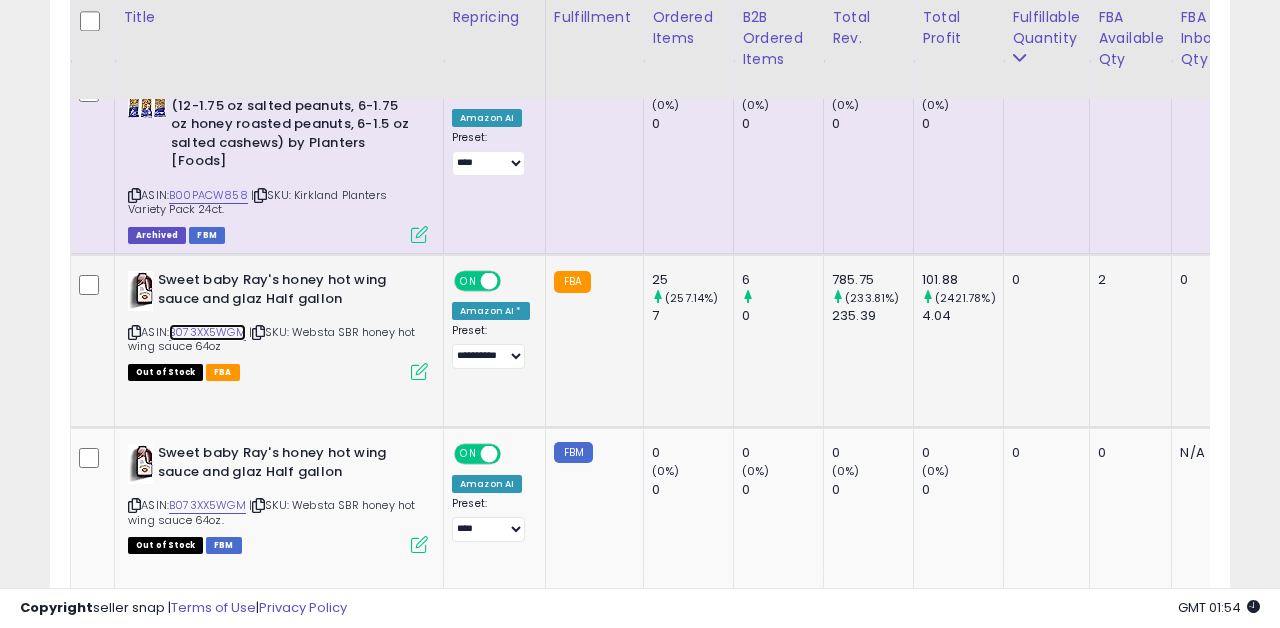 click on "B073XX5WGM" at bounding box center (207, 332) 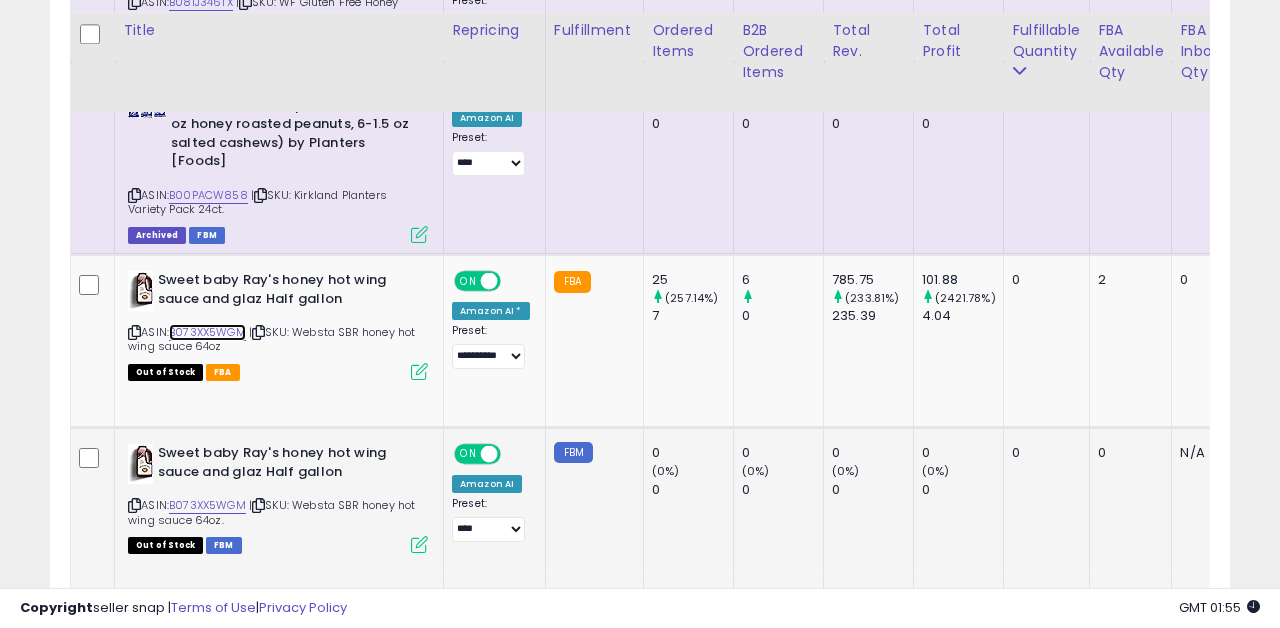scroll, scrollTop: 1176, scrollLeft: 0, axis: vertical 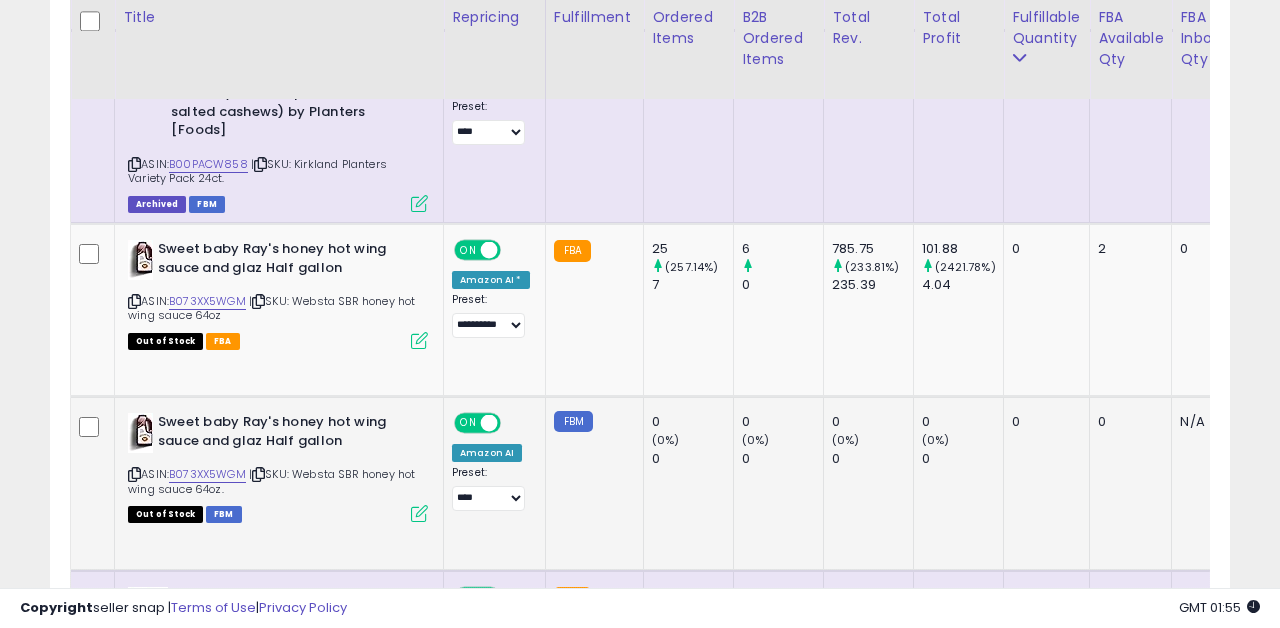 click at bounding box center (419, 513) 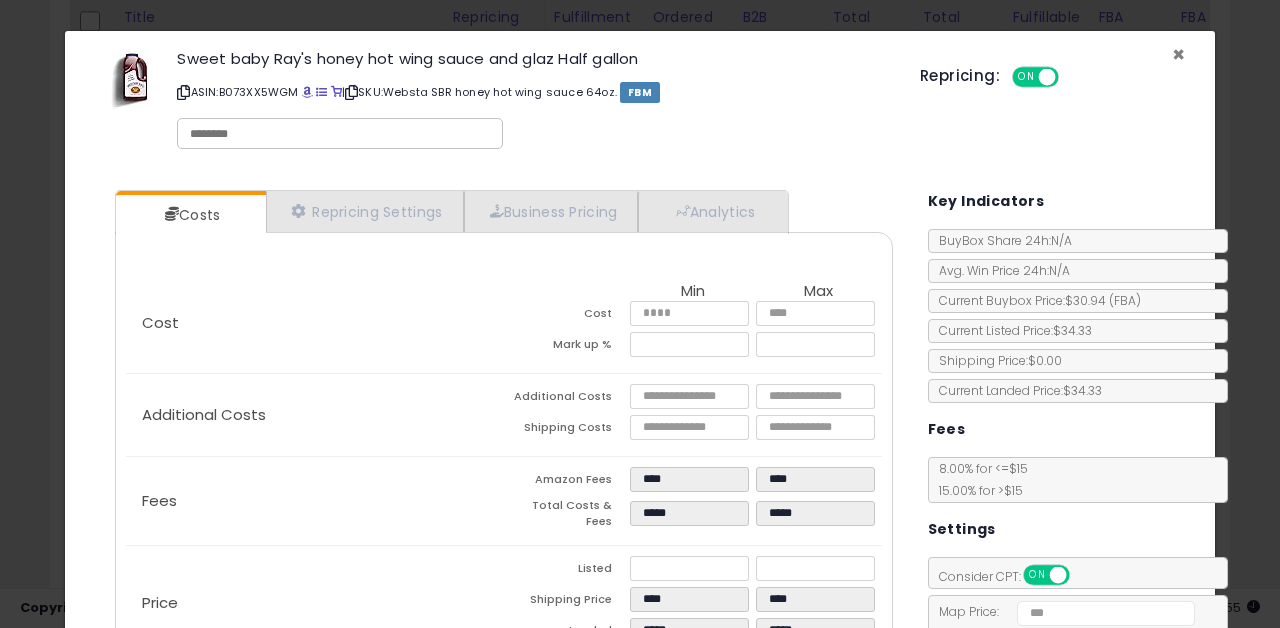 click on "×" at bounding box center [1178, 54] 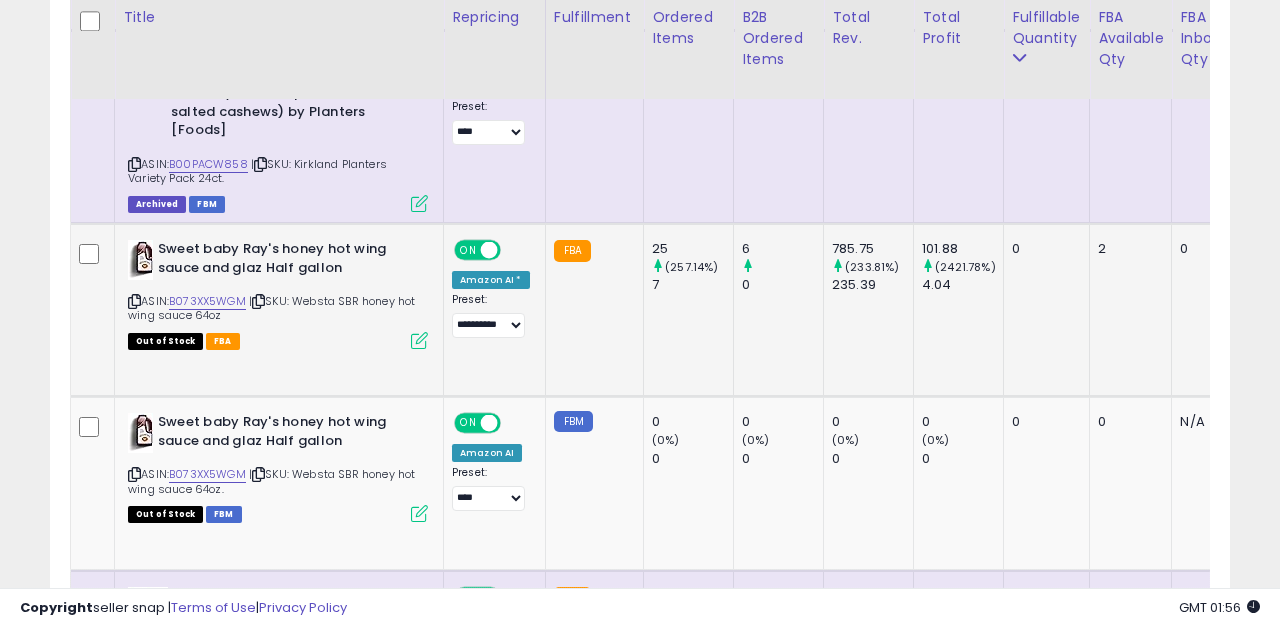 click at bounding box center (419, 340) 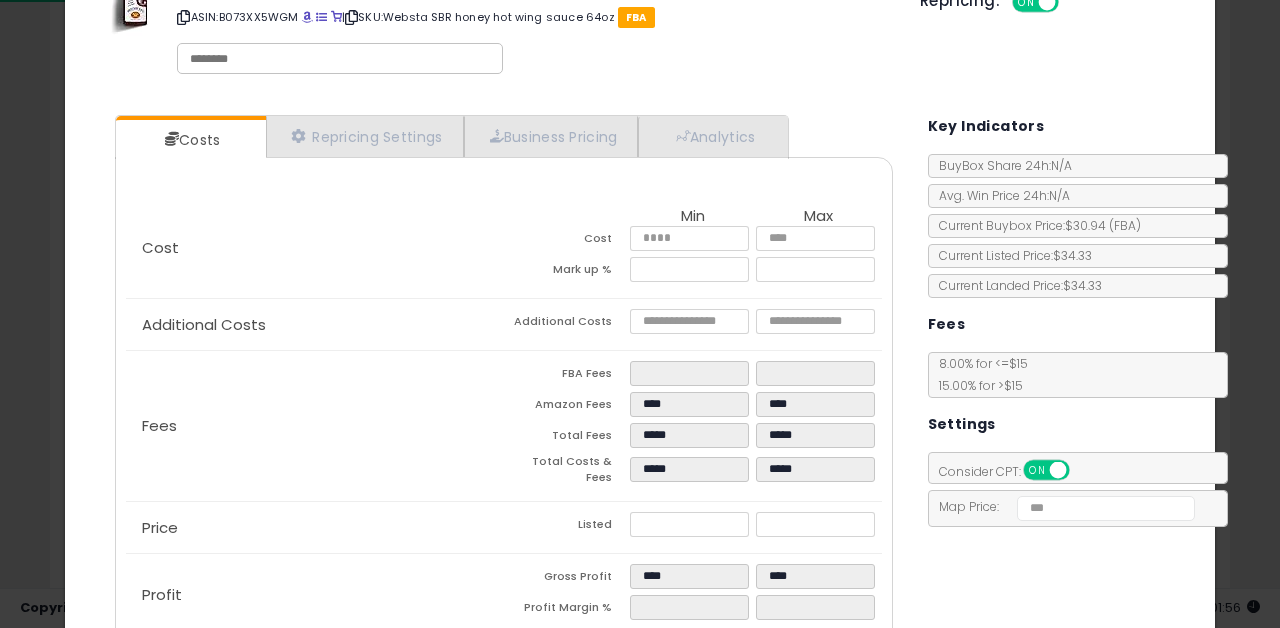 scroll, scrollTop: 83, scrollLeft: 0, axis: vertical 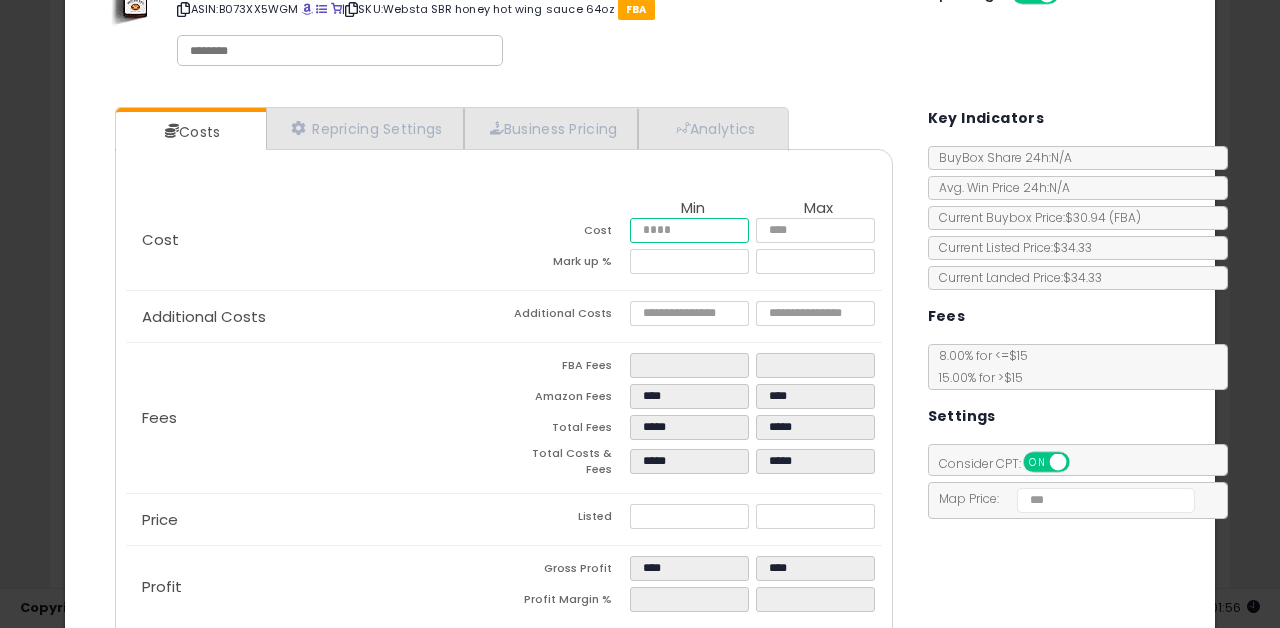 click on "*****" at bounding box center [690, 230] 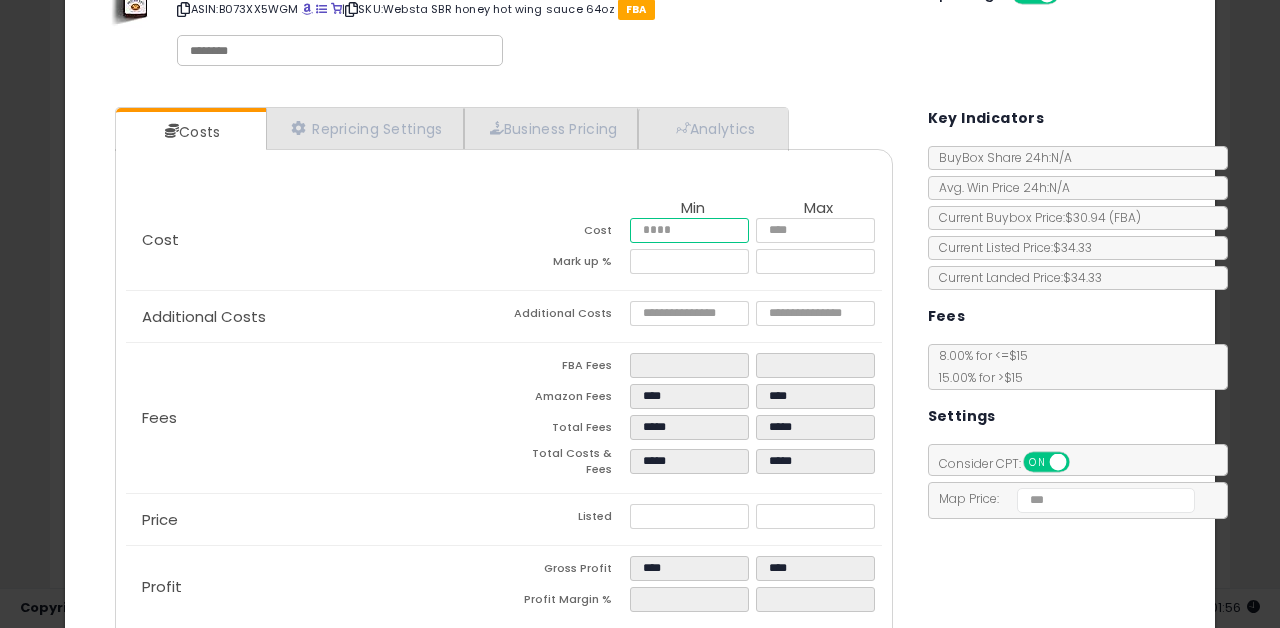 click on "*****" at bounding box center (690, 230) 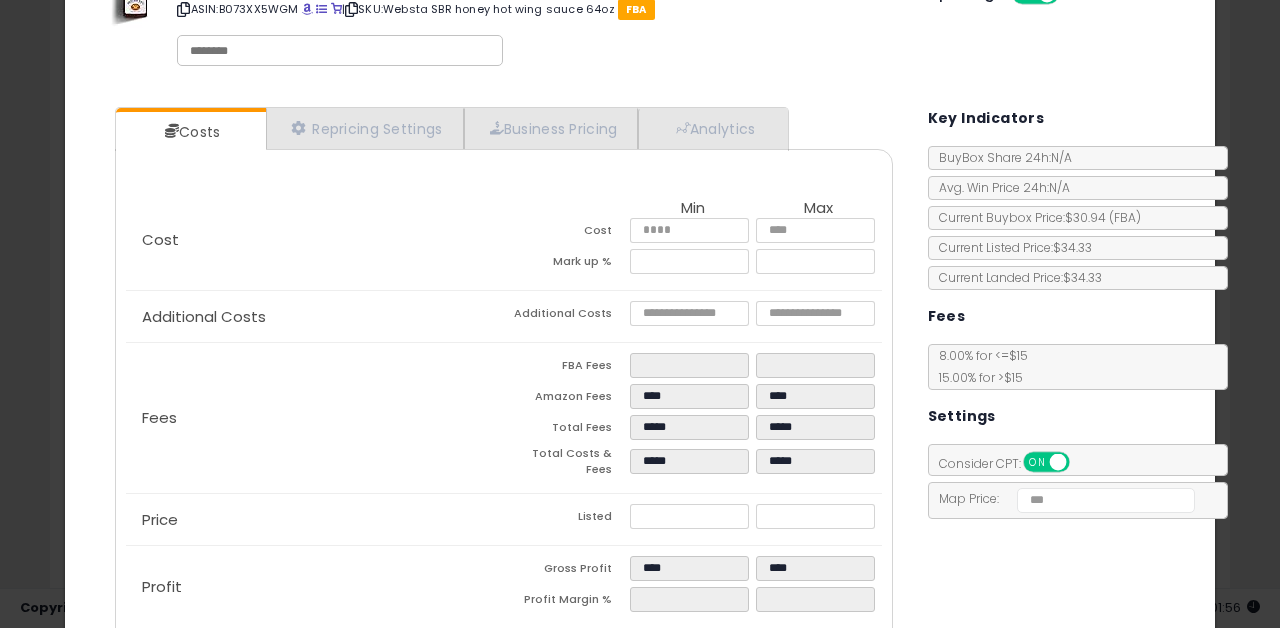 click on "× Close
Sweet baby Ray's honey hot wing sauce and glaz Half gallon
ASIN:  B073XX5WGM
|
SKU:  Websta SBR honey hot wing sauce 64oz
FBA
Repricing:
ON   OFF" at bounding box center (640, 20) 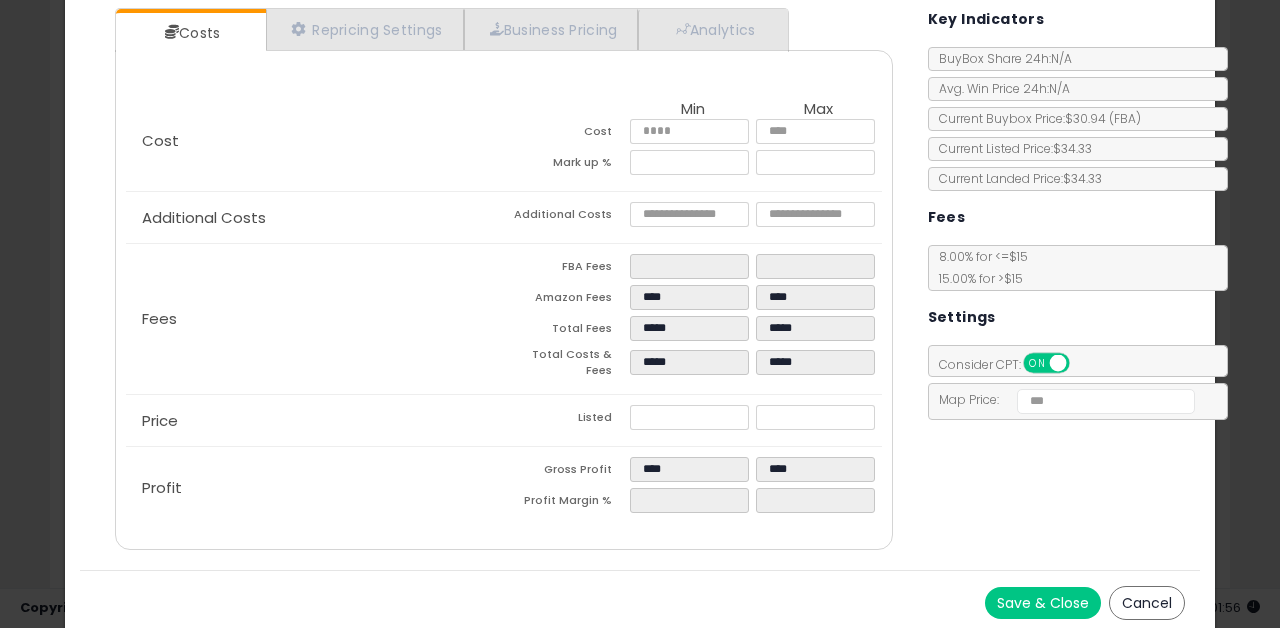 click on "Save & Close" at bounding box center [1043, 603] 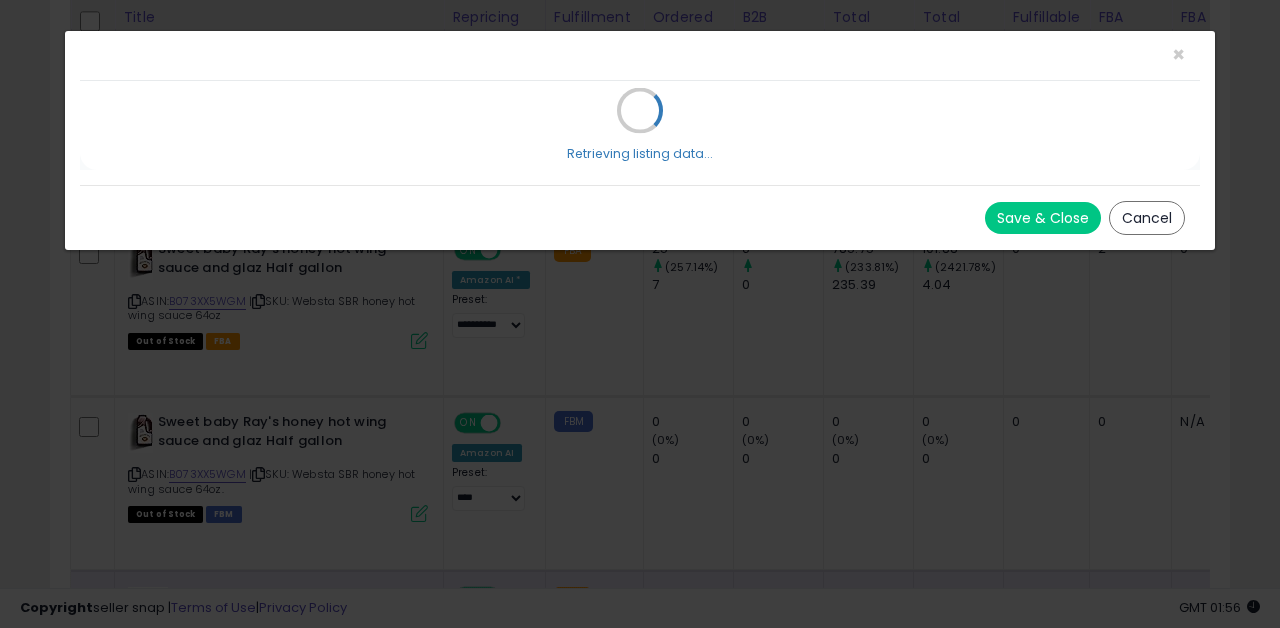 scroll, scrollTop: 0, scrollLeft: 0, axis: both 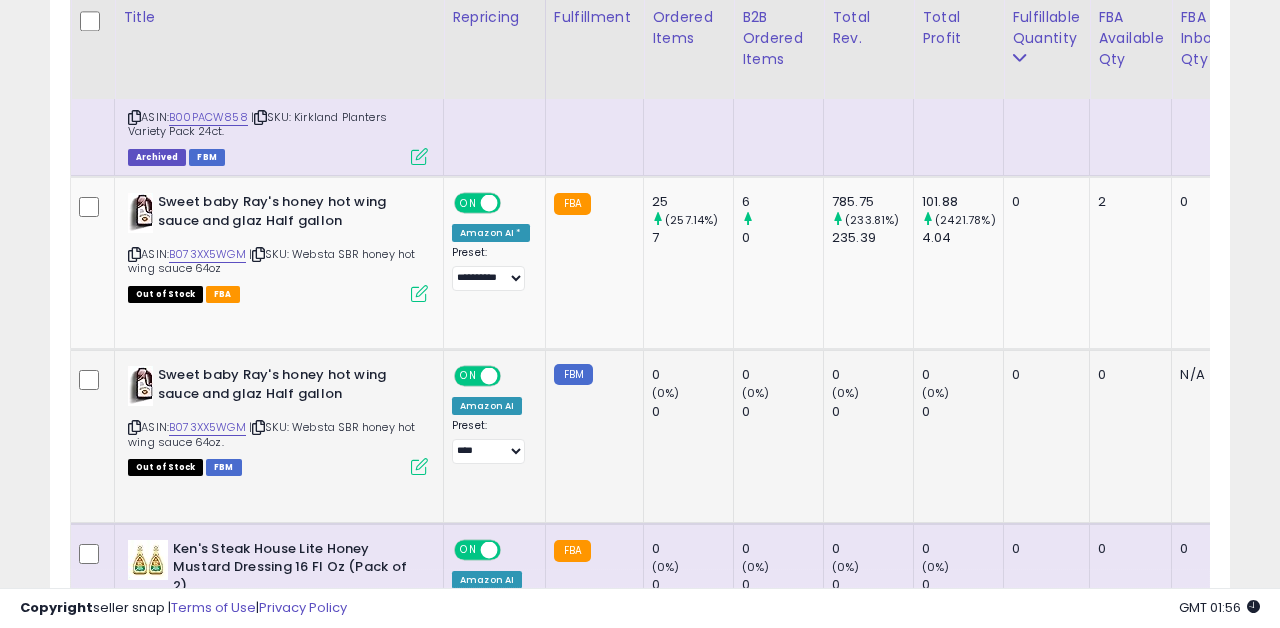 click at bounding box center [419, 466] 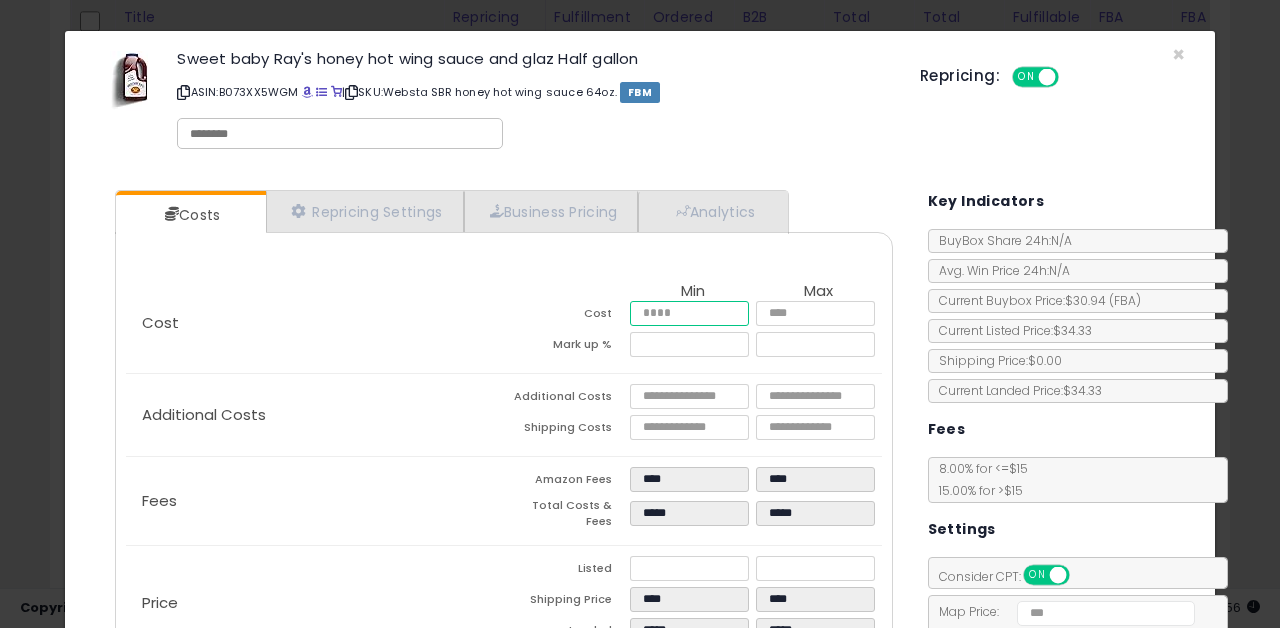 click on "****" at bounding box center (690, 313) 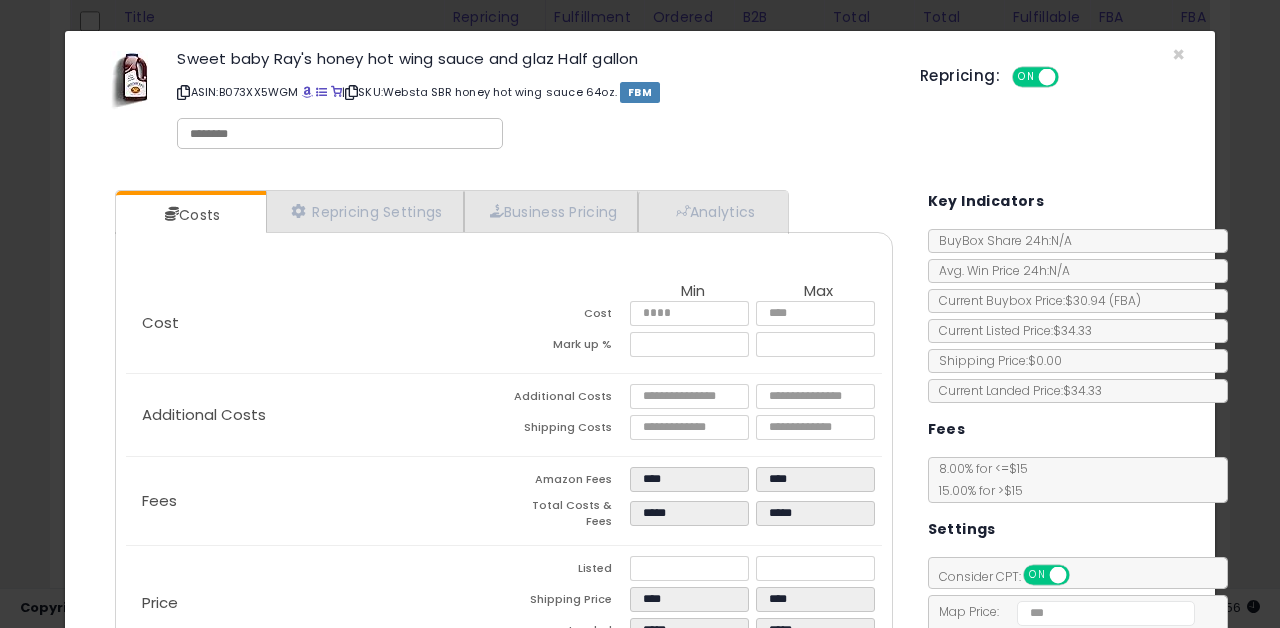 click on "Costs
Repricing Settings
Business Pricing
Analytics
Cost" at bounding box center (504, 479) 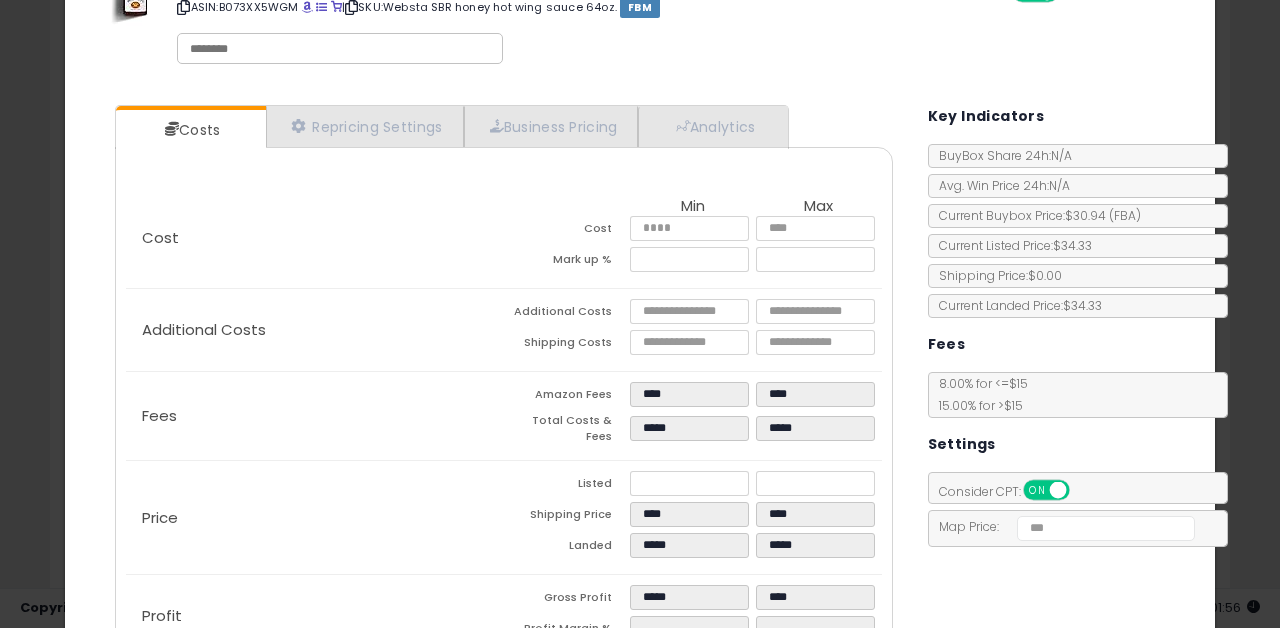 scroll, scrollTop: 87, scrollLeft: 0, axis: vertical 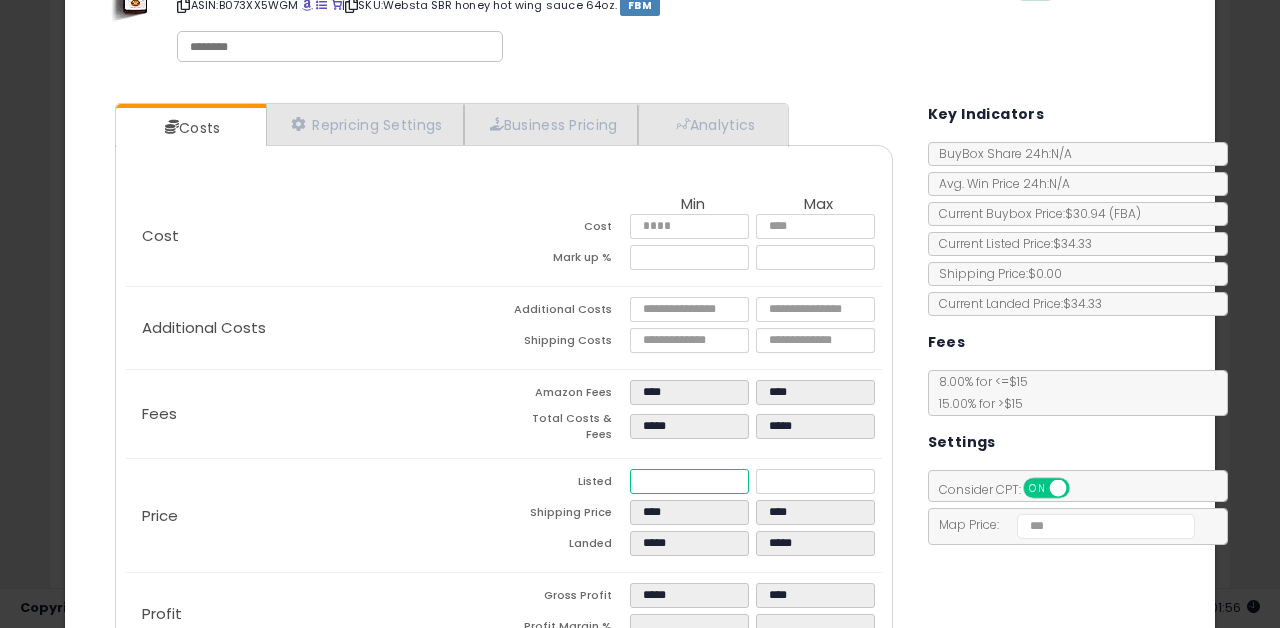 click on "*****" at bounding box center (690, 481) 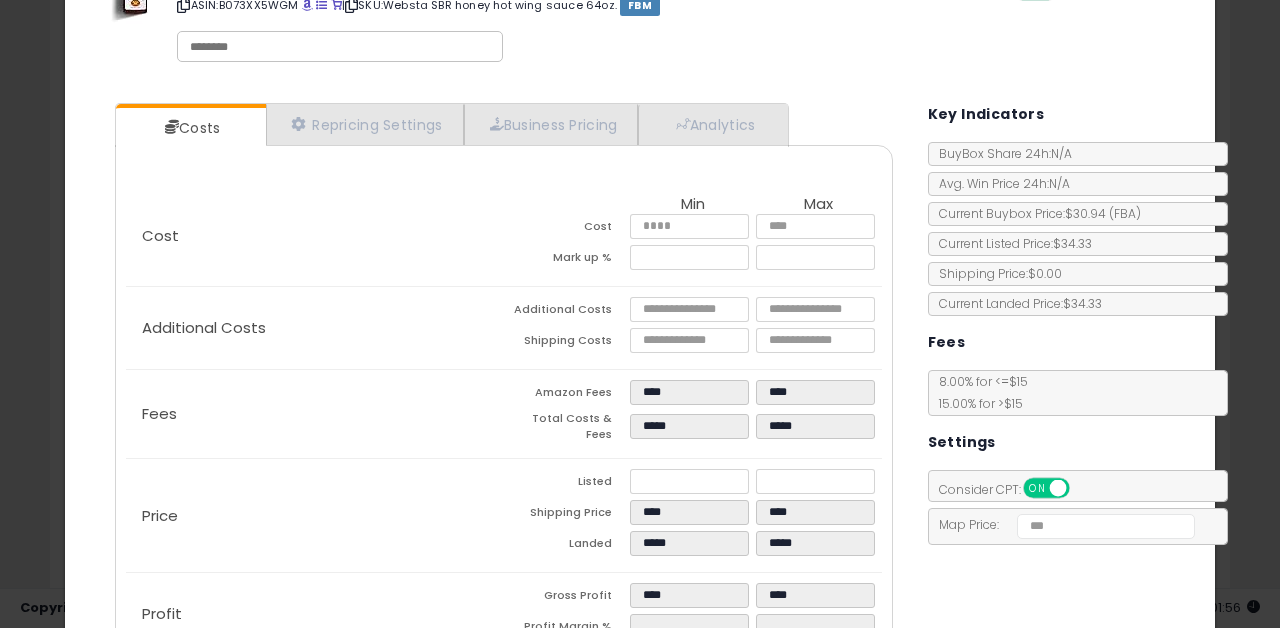 click on "Fees
Amazon Fees
****
****
Total Costs & Fees
*****
*****" 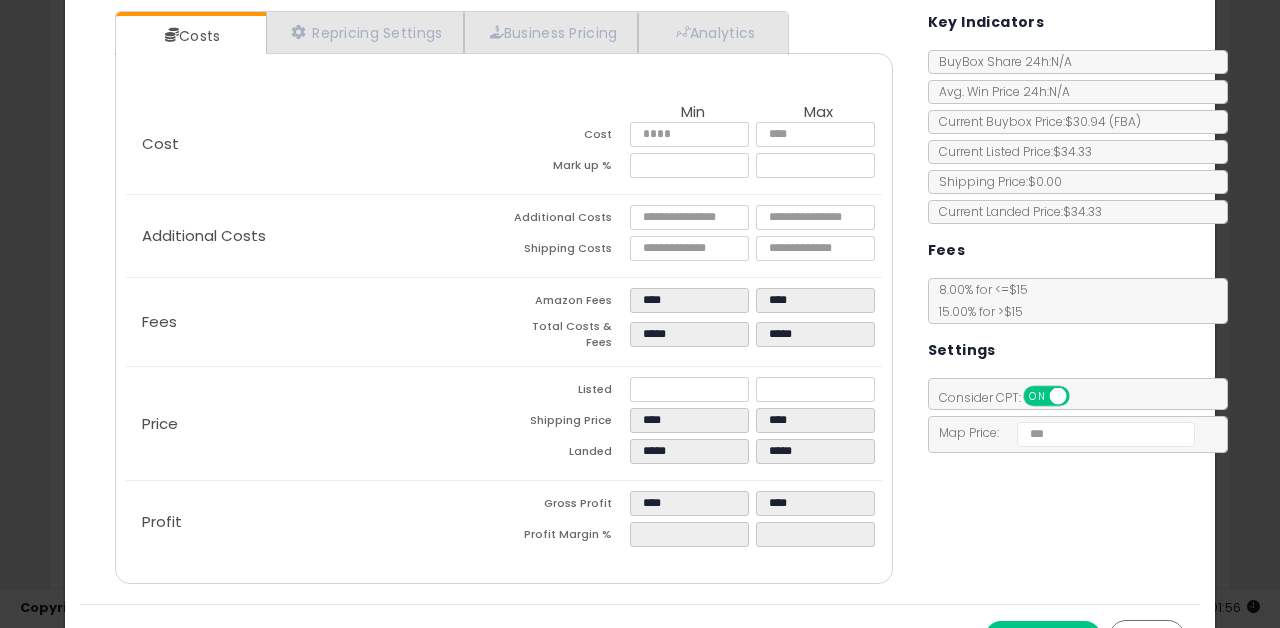 scroll, scrollTop: 209, scrollLeft: 0, axis: vertical 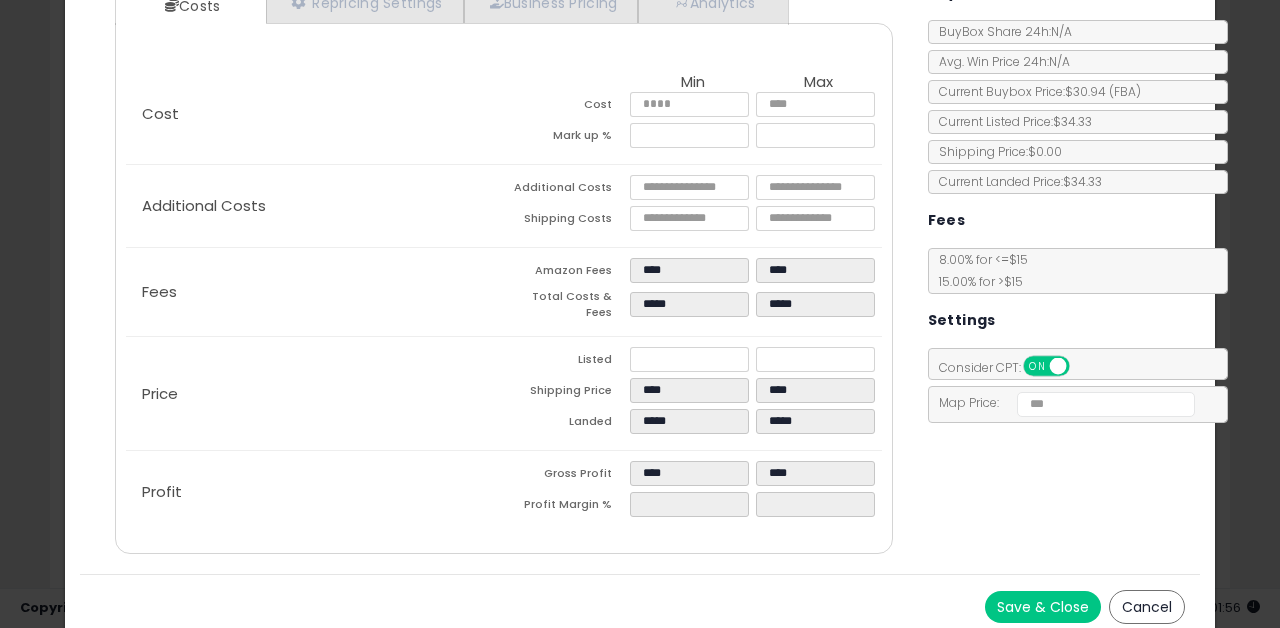 click on "Save & Close" at bounding box center [1043, 607] 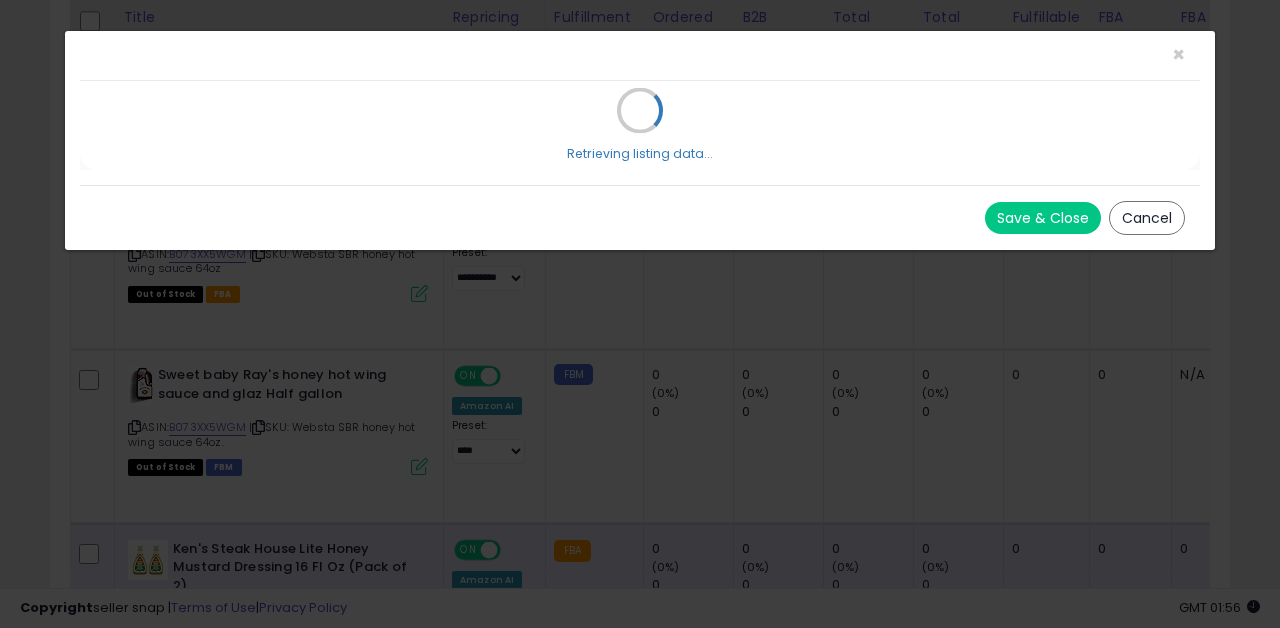 scroll, scrollTop: 0, scrollLeft: 0, axis: both 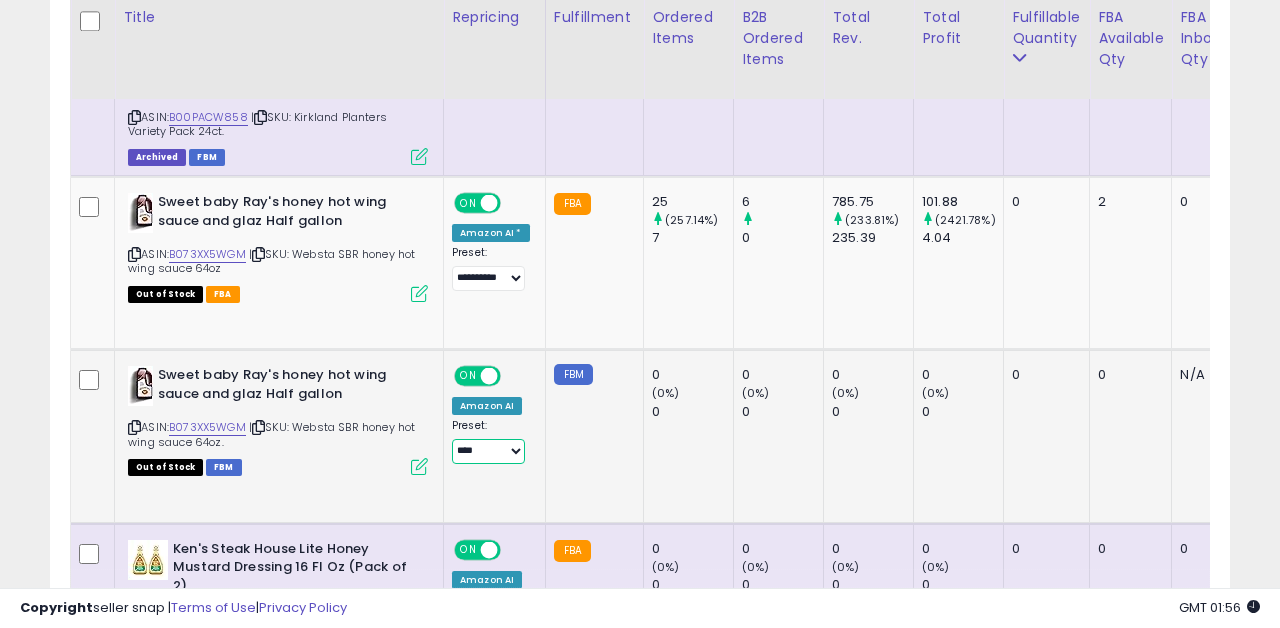 click on "**********" at bounding box center (488, 451) 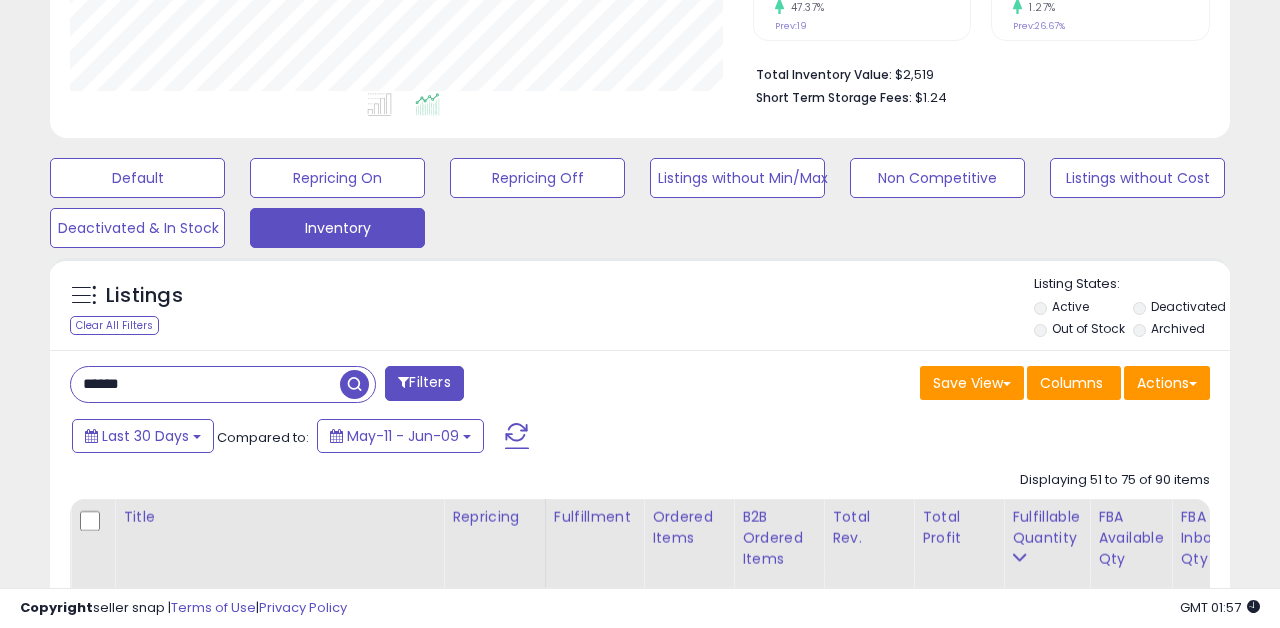 scroll, scrollTop: 471, scrollLeft: 0, axis: vertical 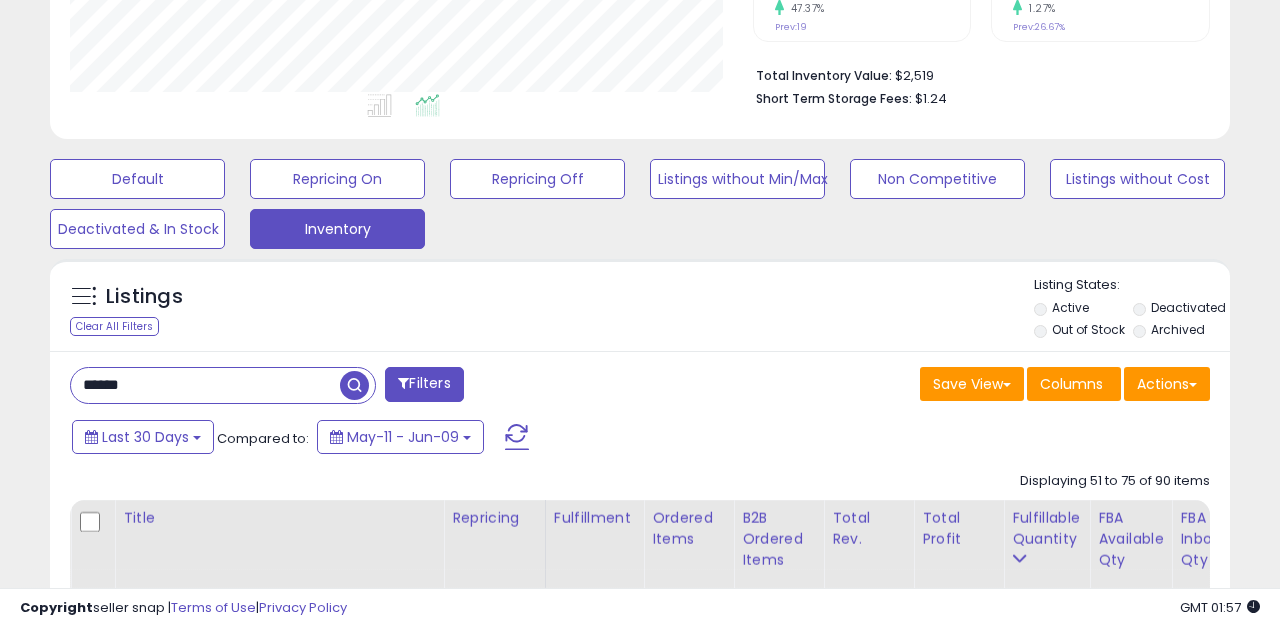 click on "*****" at bounding box center (205, 385) 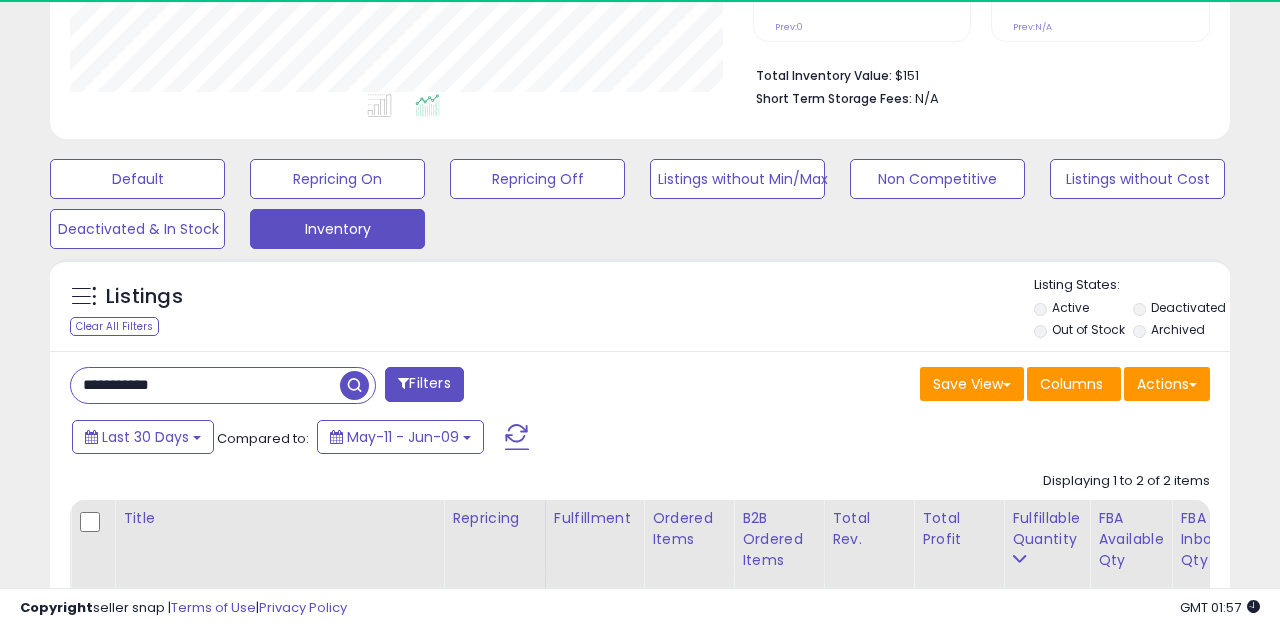 scroll, scrollTop: 999590, scrollLeft: 999317, axis: both 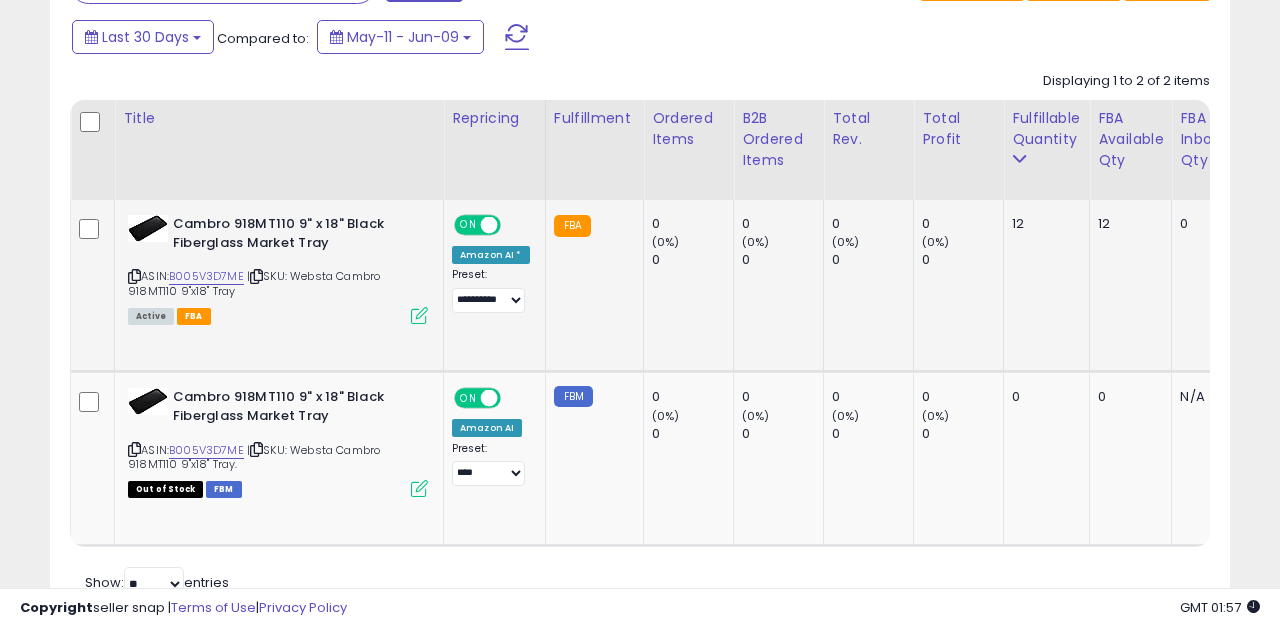 click at bounding box center (419, 315) 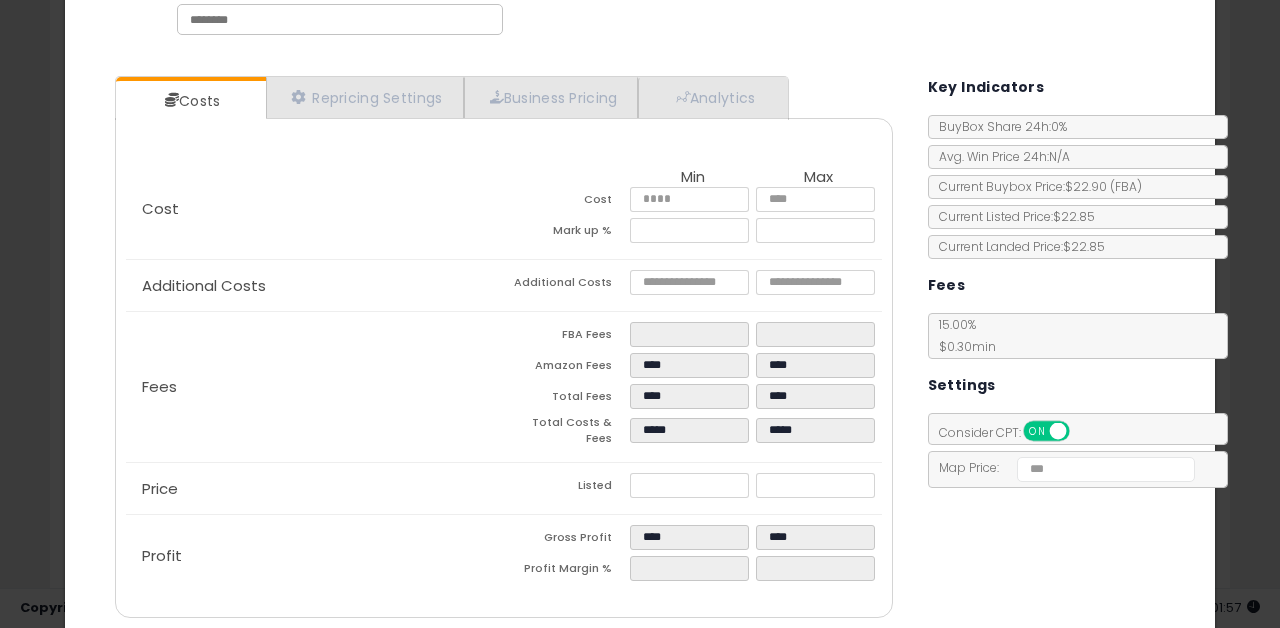 scroll, scrollTop: 0, scrollLeft: 0, axis: both 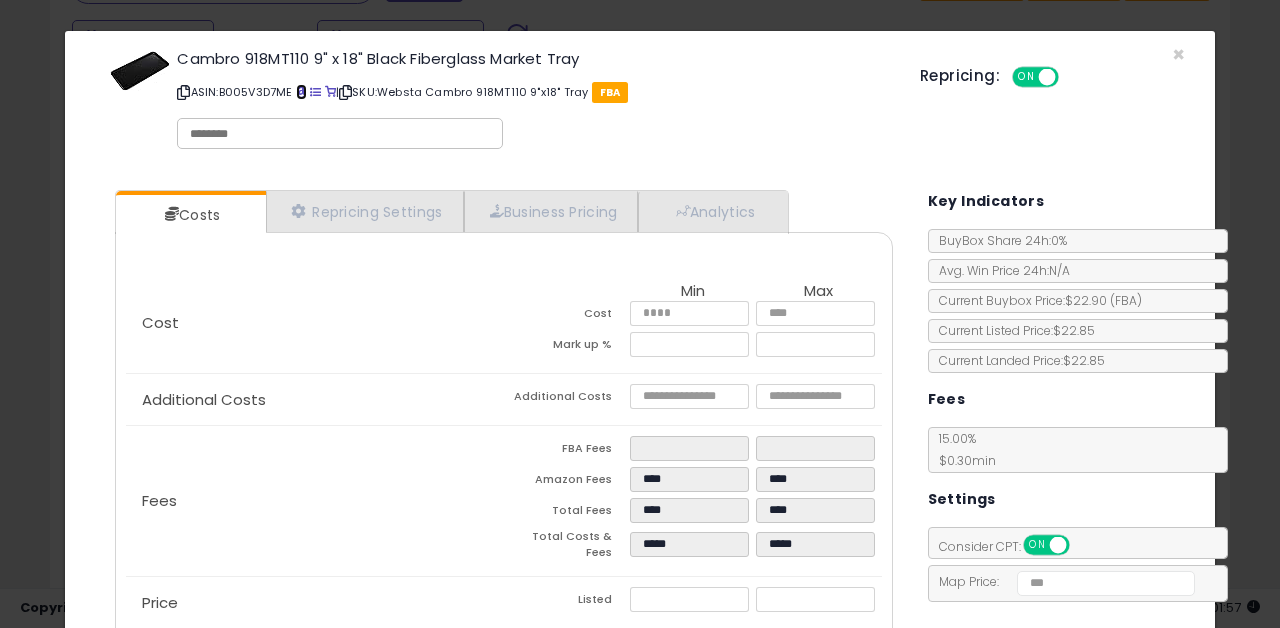 click at bounding box center [301, 92] 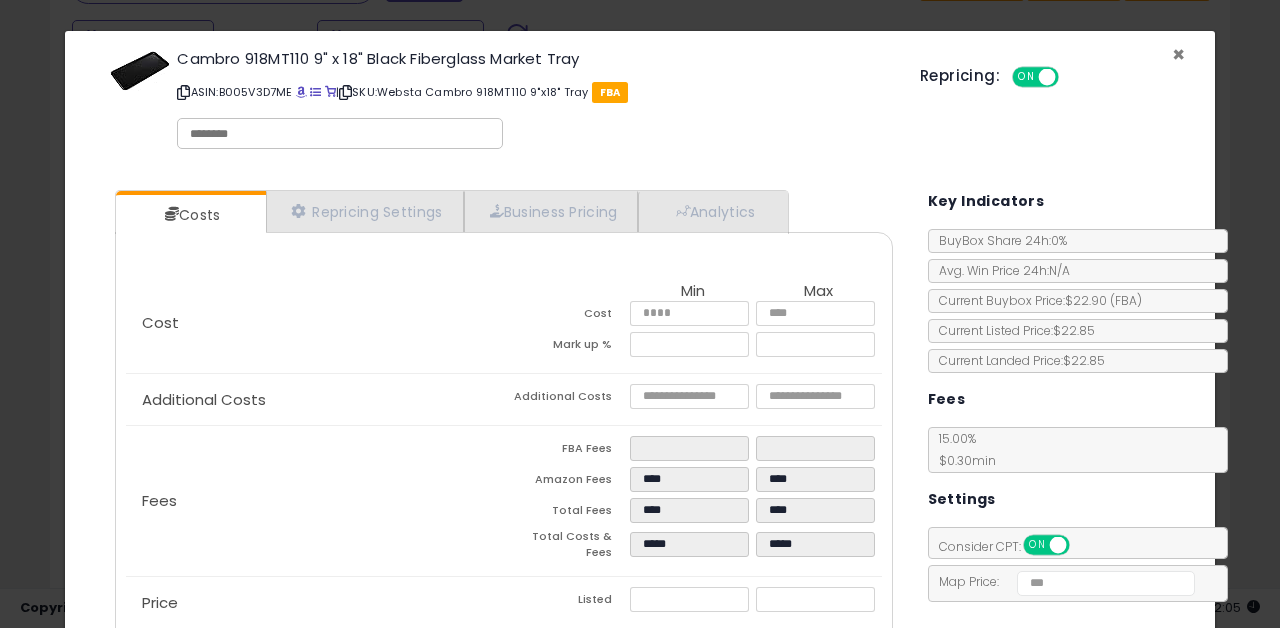 click on "×" at bounding box center [1178, 54] 